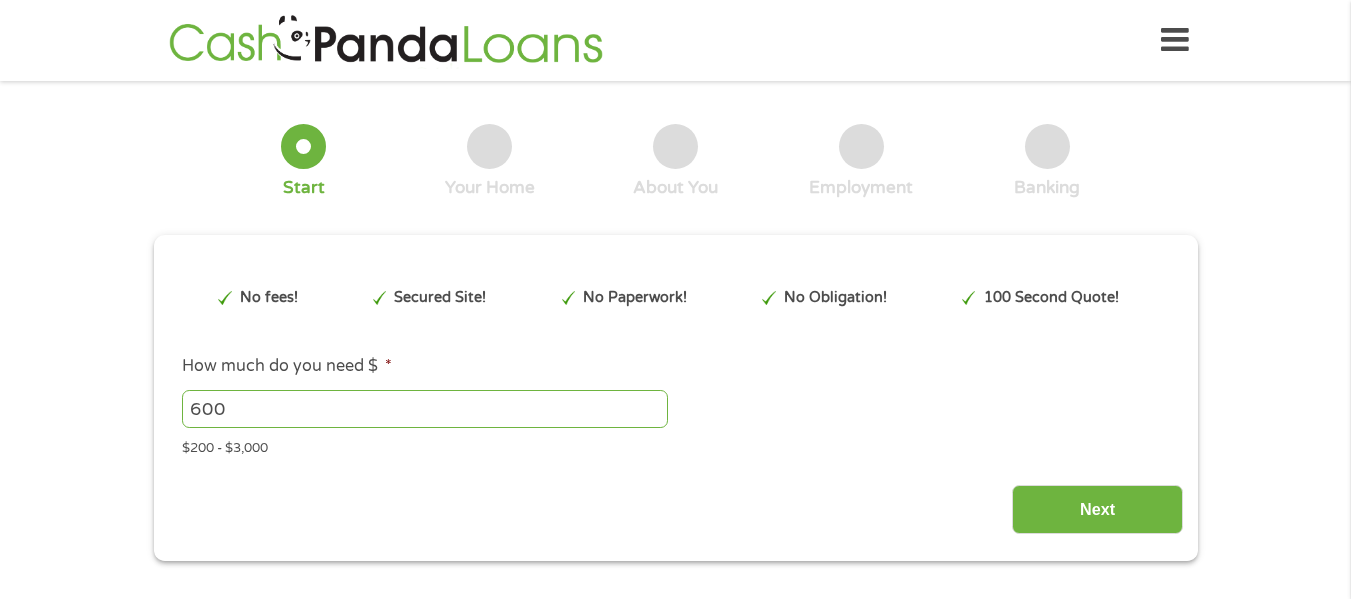 scroll, scrollTop: 0, scrollLeft: 0, axis: both 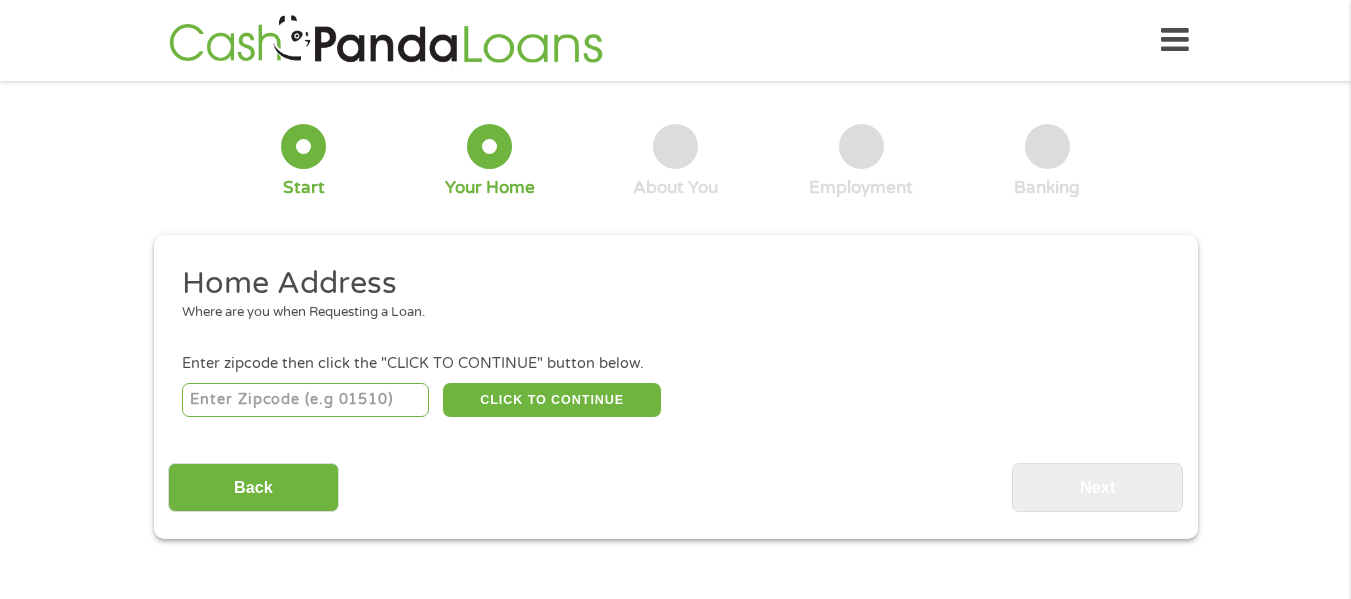 click at bounding box center [305, 400] 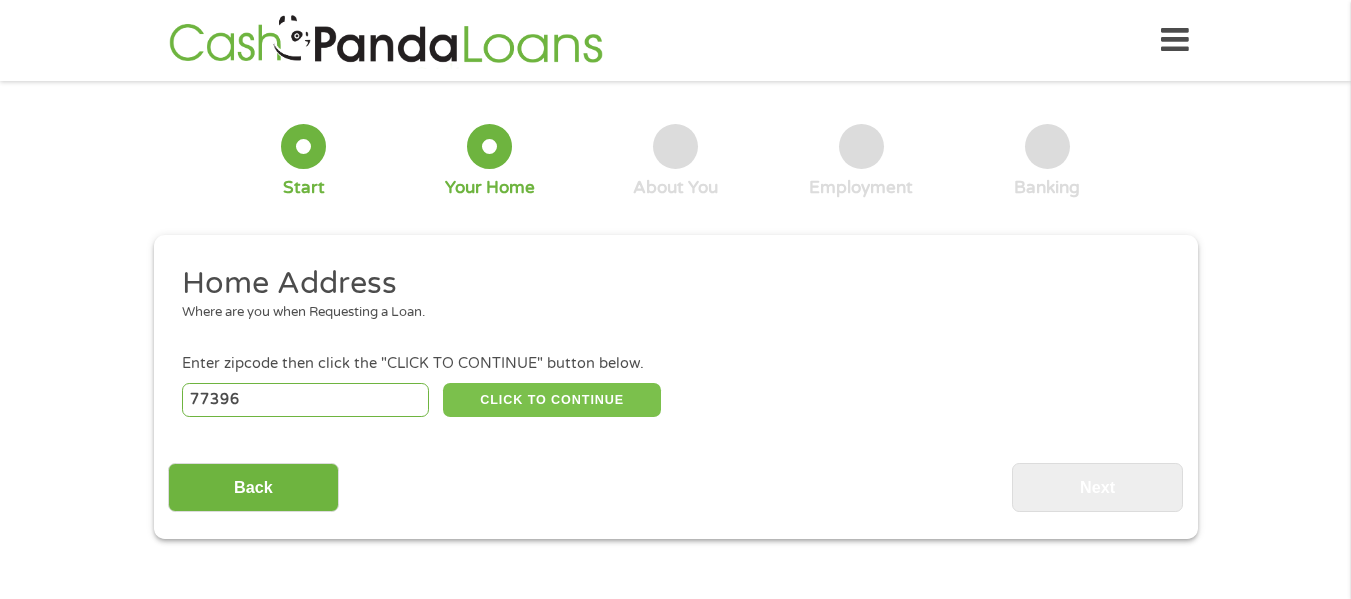 click on "CLICK TO CONTINUE" at bounding box center (552, 400) 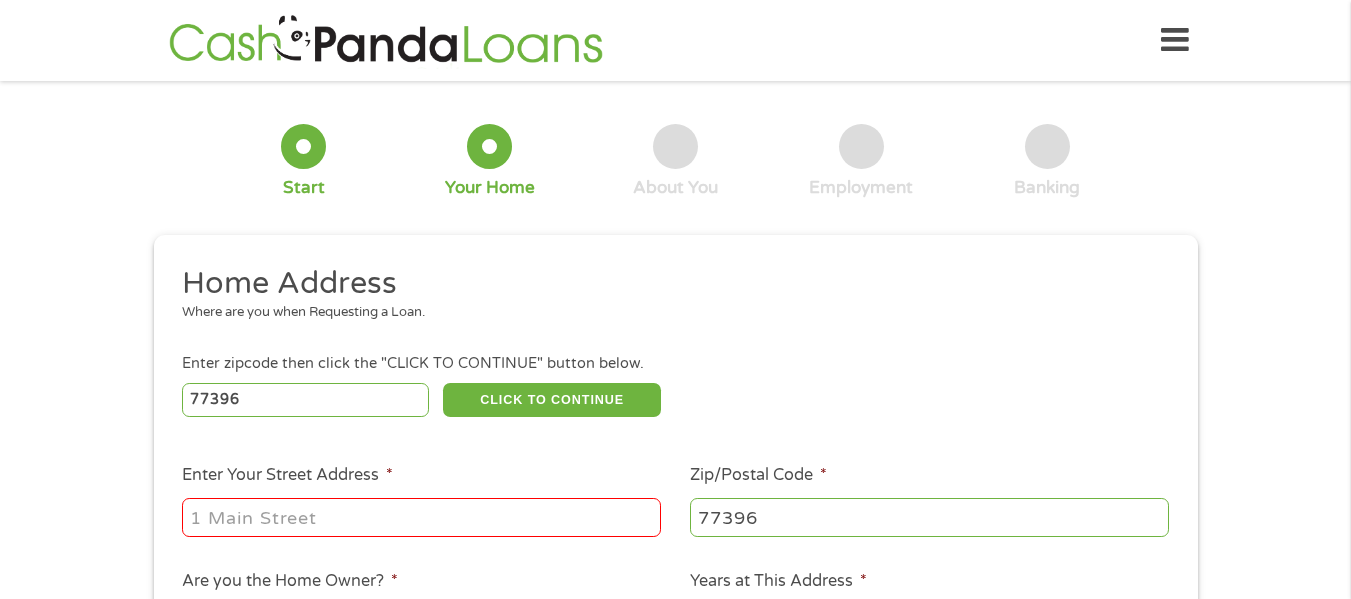 click on "Enter Your Street Address *" at bounding box center (421, 517) 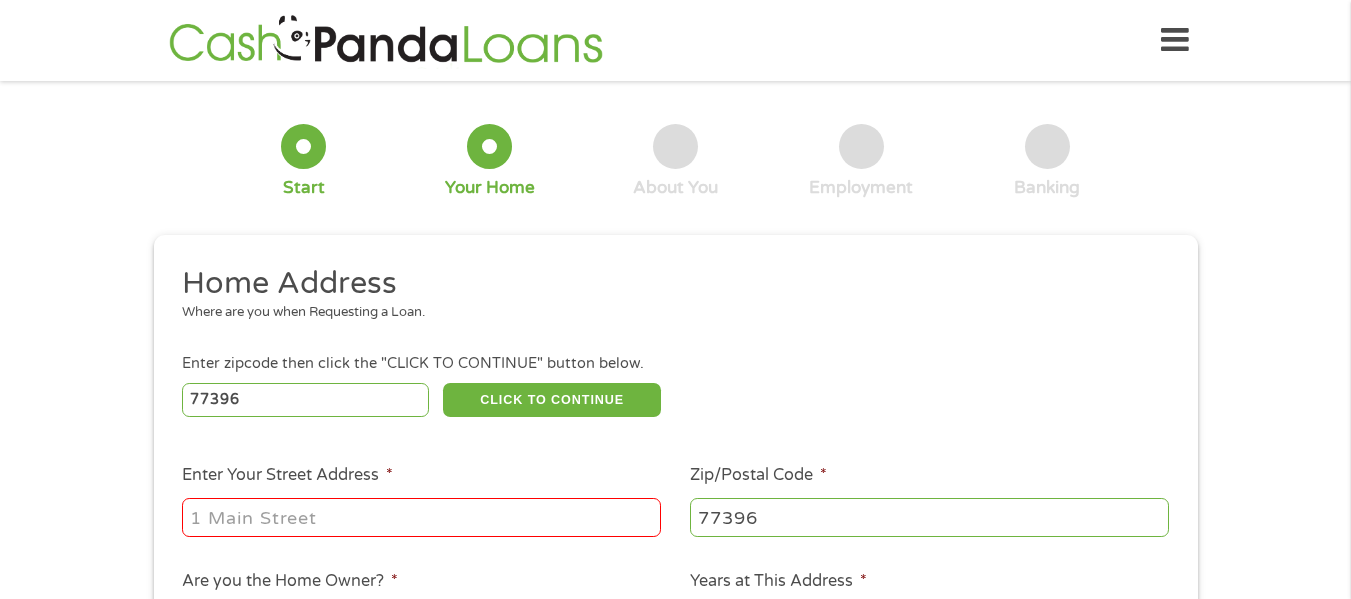 type on "[NUMBER] [STREET]" 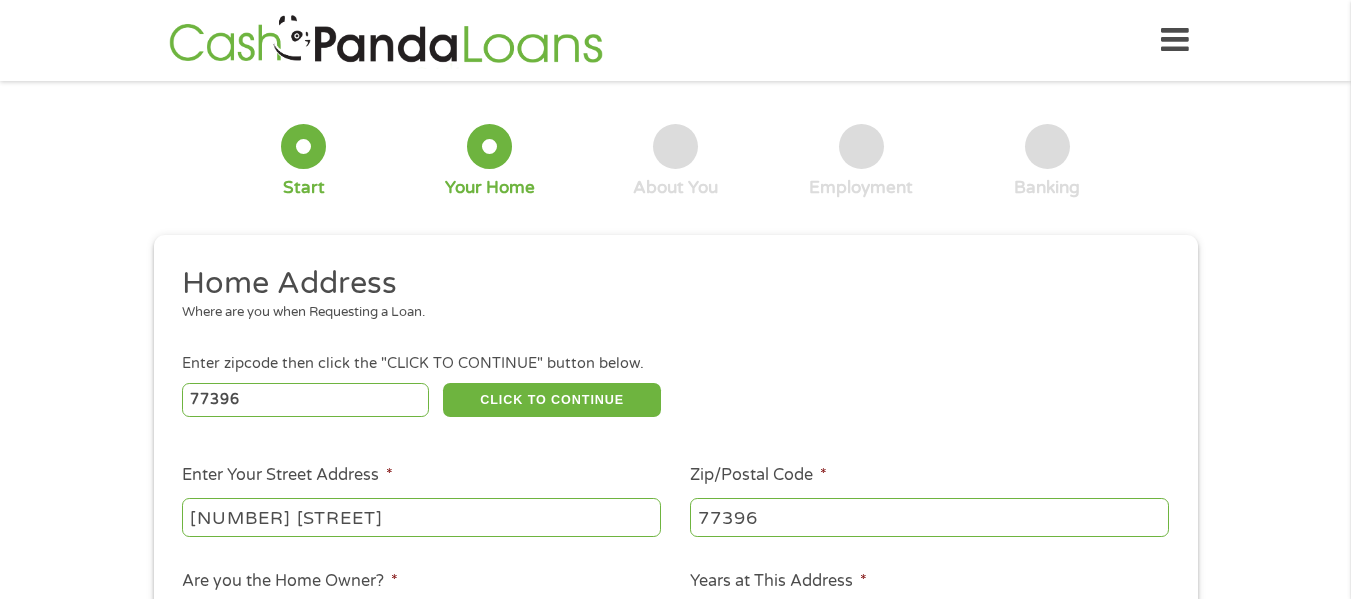 click on "Home Address Where are you when Requesting a Loan." at bounding box center (668, 301) 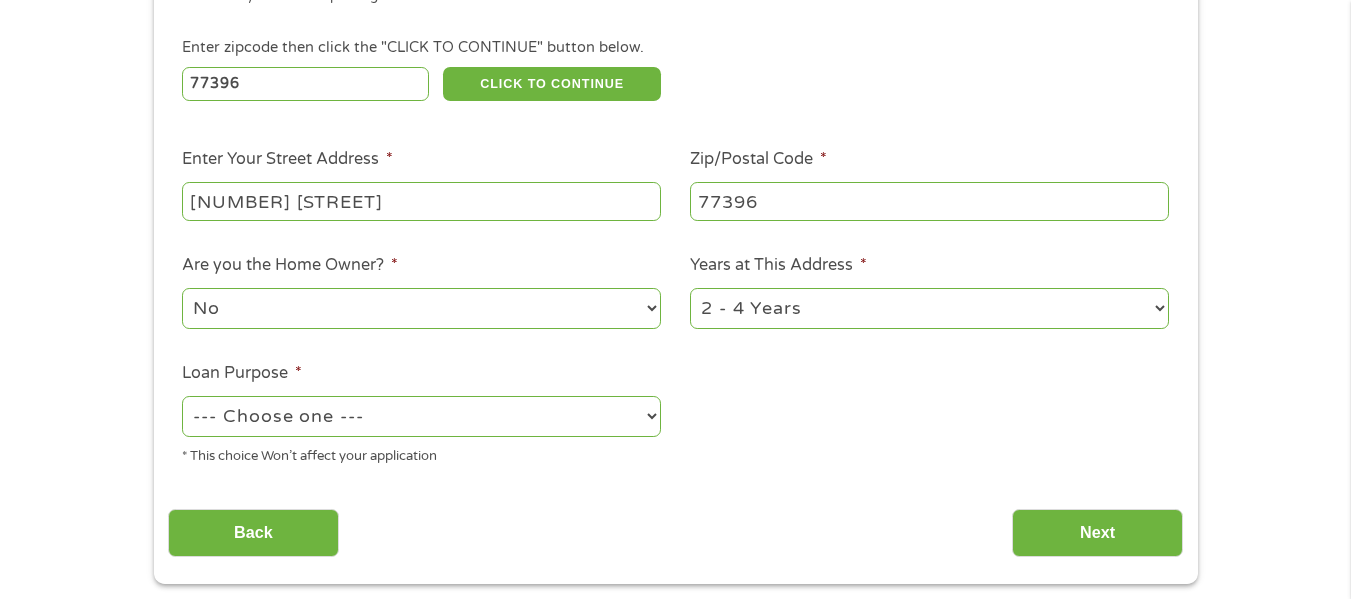 scroll, scrollTop: 320, scrollLeft: 0, axis: vertical 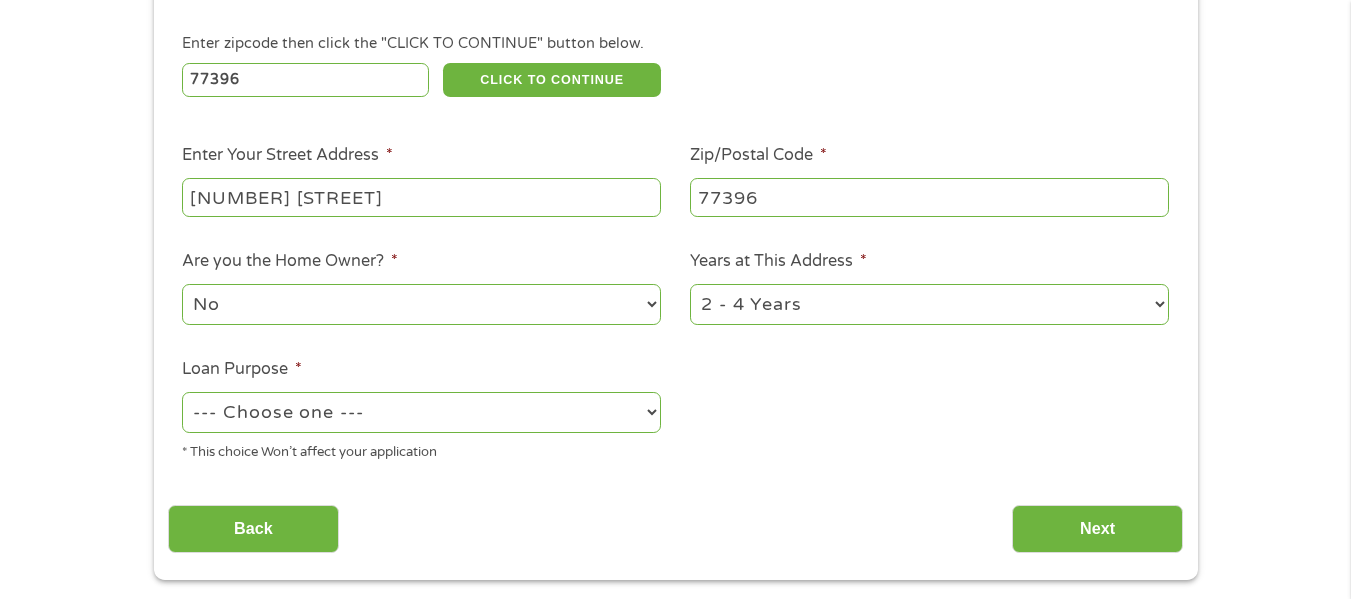 click on "1 Year or less 1 - 2 Years 2 - 4 Years Over 4 Years" at bounding box center (929, 304) 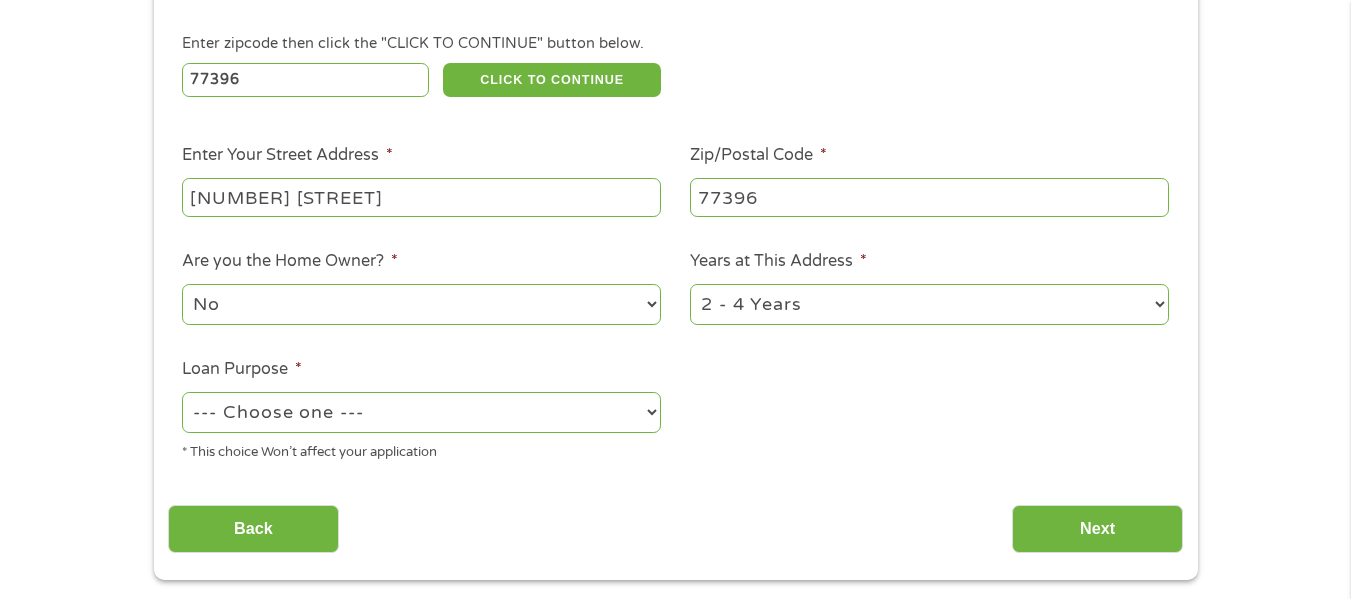 select on "24months" 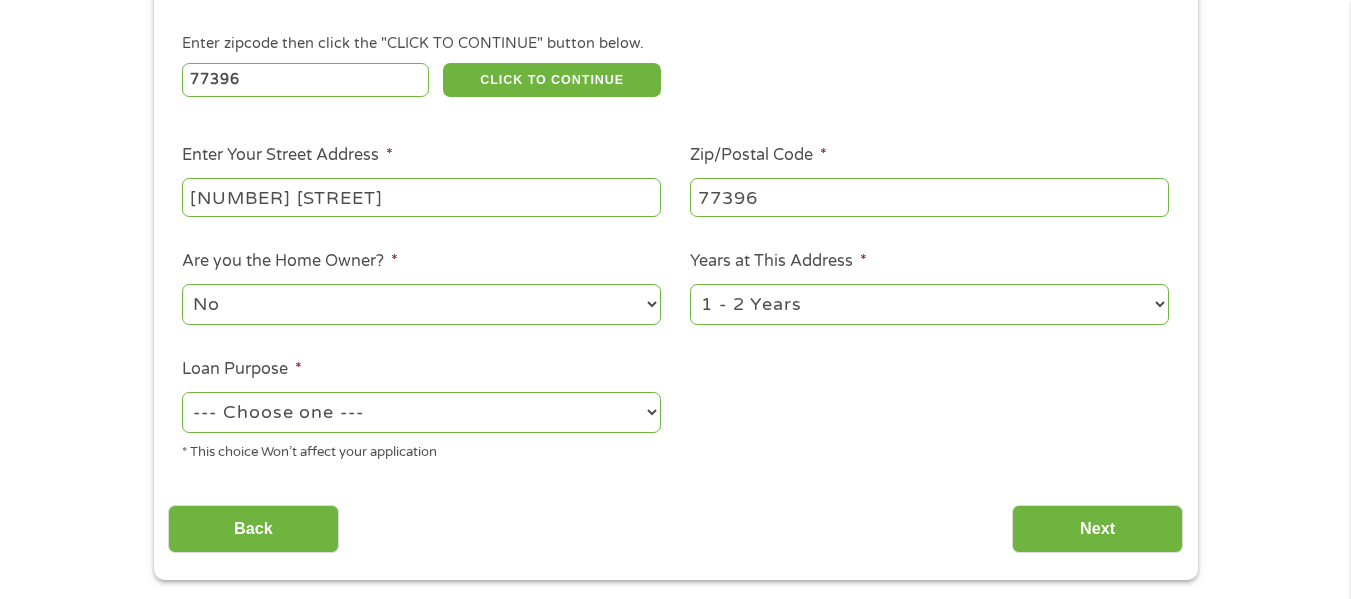 click on "1 Year or less 1 - 2 Years 2 - 4 Years Over 4 Years" at bounding box center [929, 304] 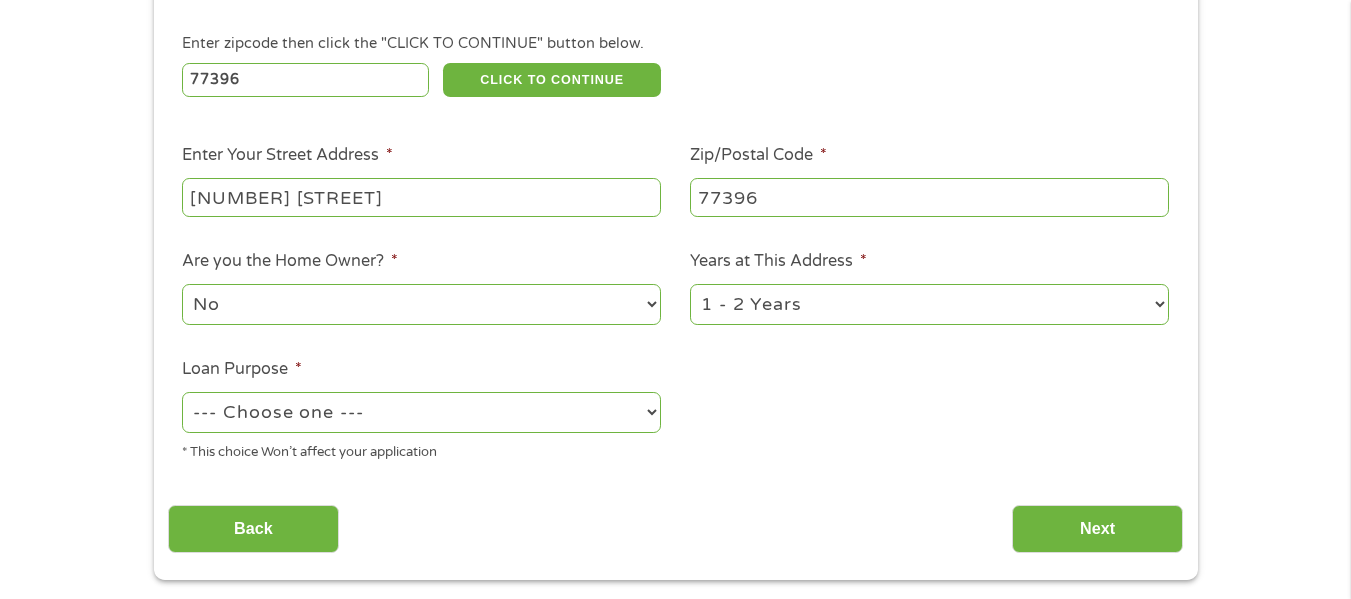 click on "--- Choose one --- Pay Bills Debt Consolidation Home Improvement Major Purchase Car Loan Short Term Cash Medical Expenses Other" at bounding box center (421, 412) 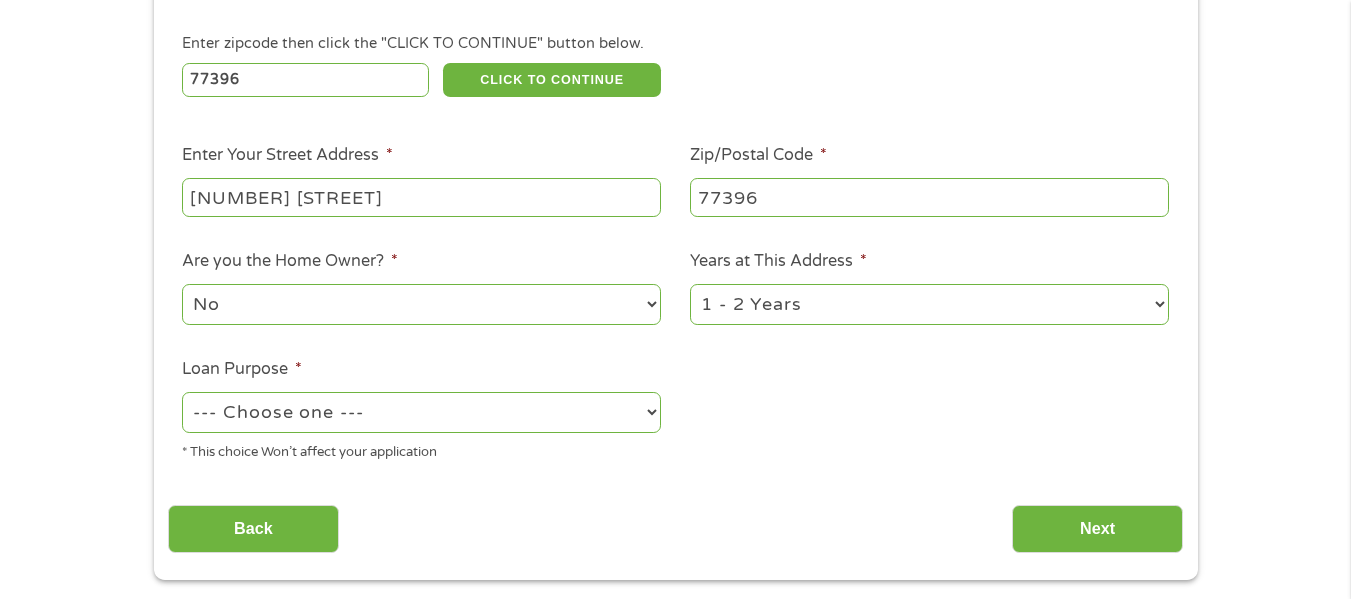 select on "medicalexpenses" 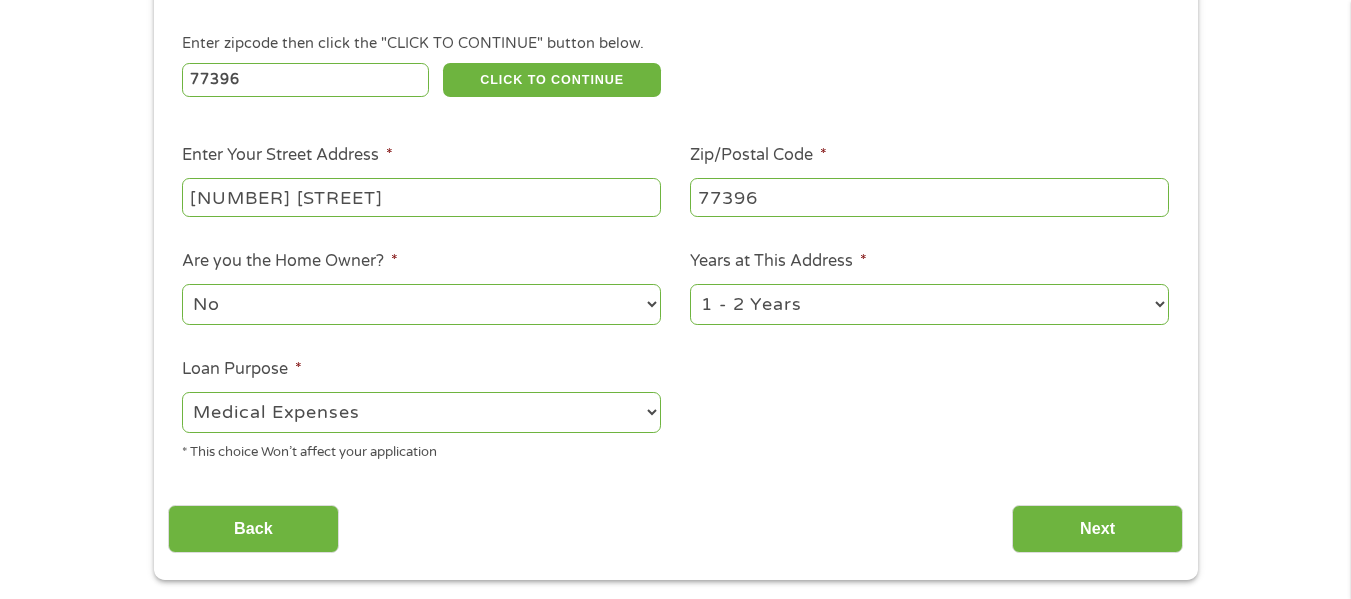 click on "--- Choose one --- Pay Bills Debt Consolidation Home Improvement Major Purchase Car Loan Short Term Cash Medical Expenses Other" at bounding box center [421, 412] 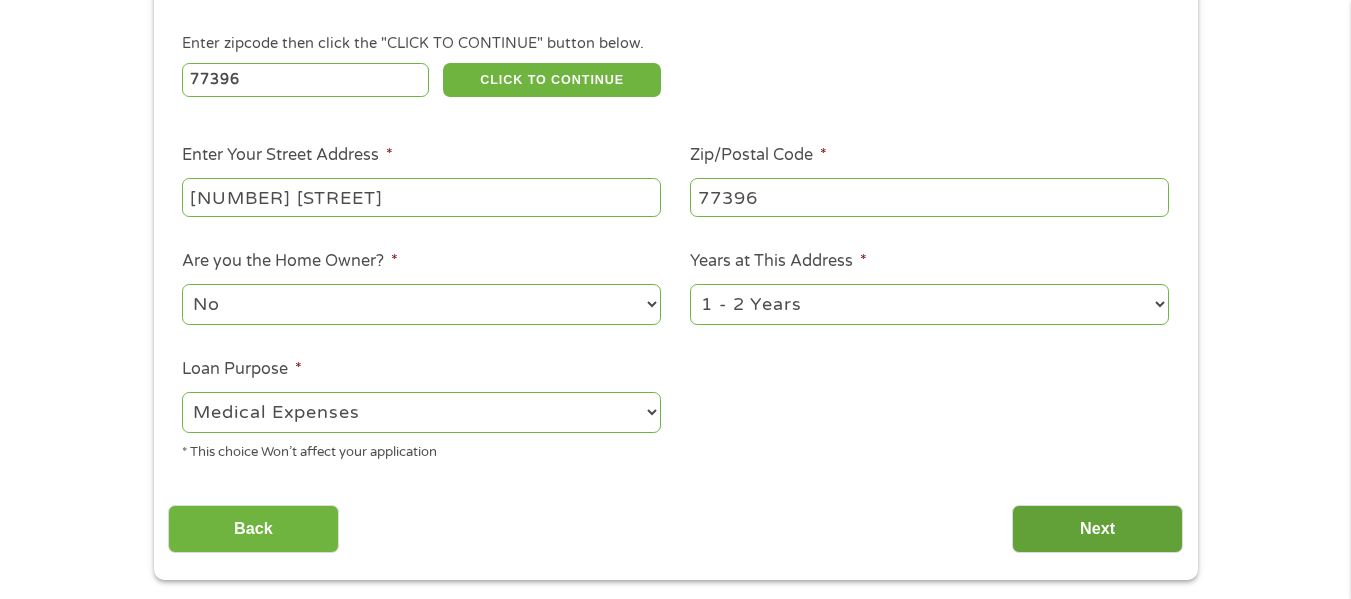 click on "Next" at bounding box center (1097, 529) 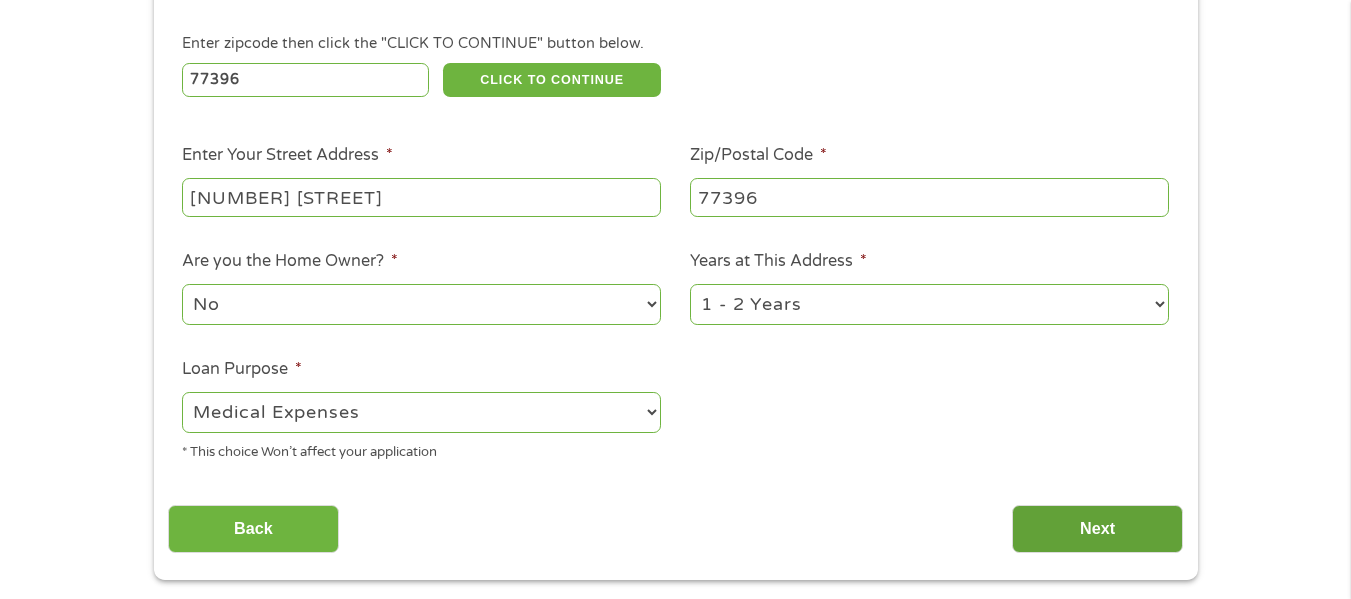 scroll, scrollTop: 8, scrollLeft: 8, axis: both 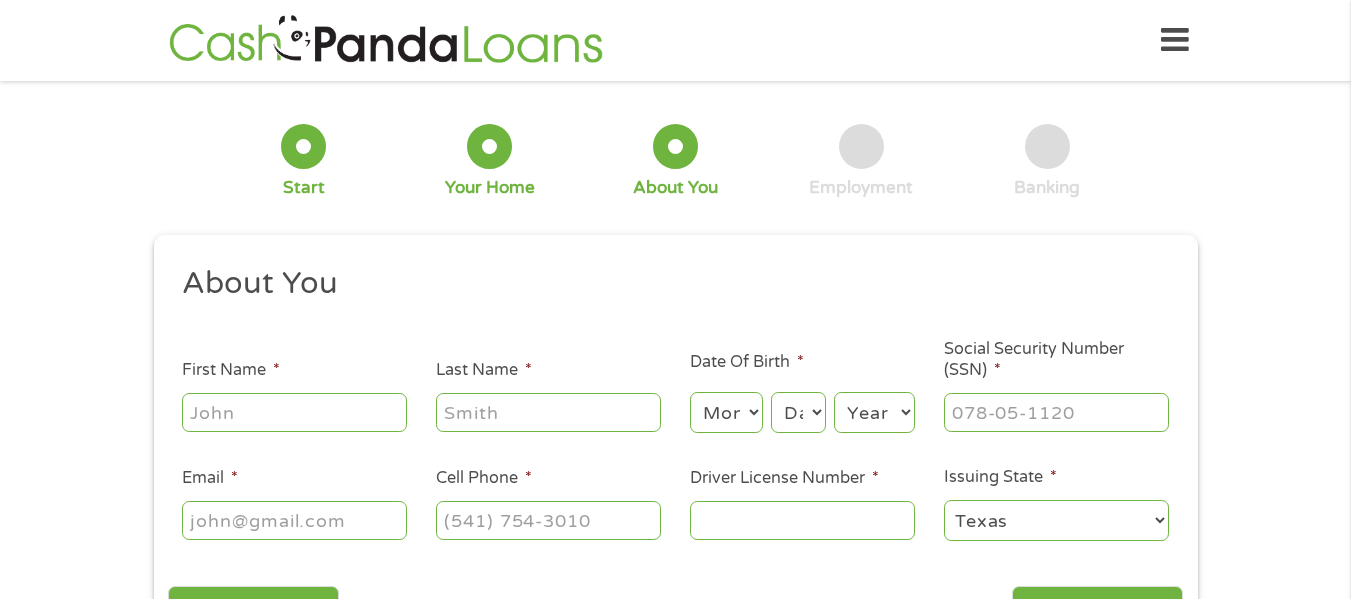 click on "First Name *" at bounding box center [294, 412] 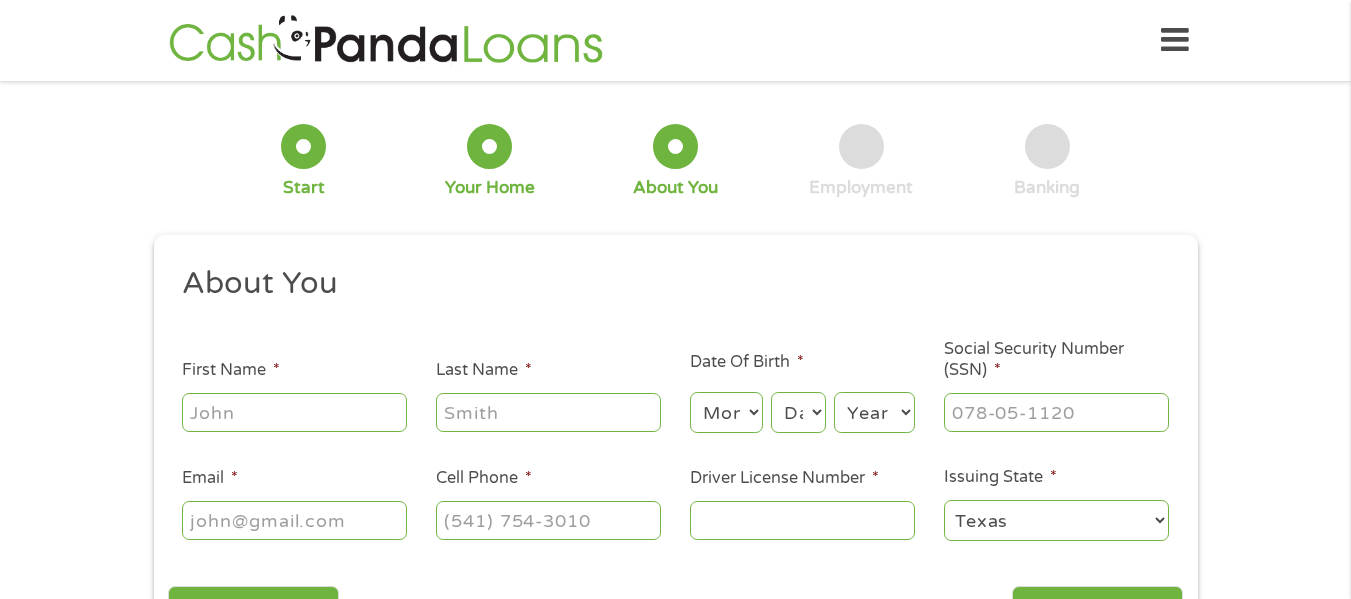type on "[CITY]" 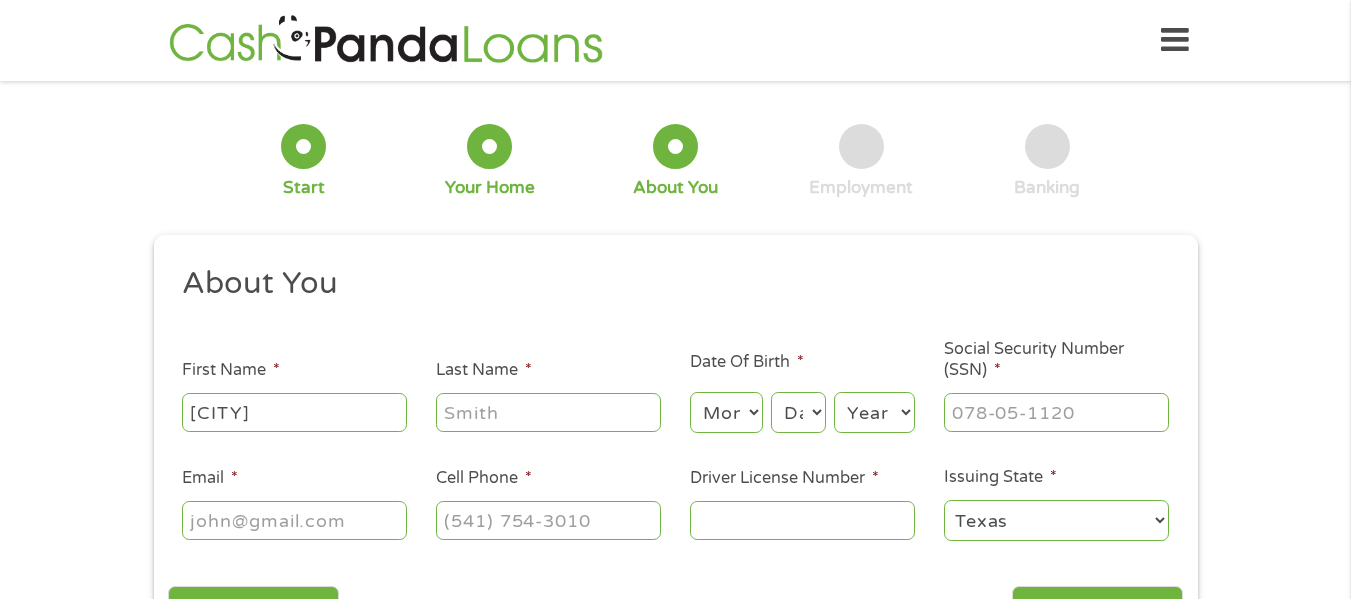 type on "[LAST]" 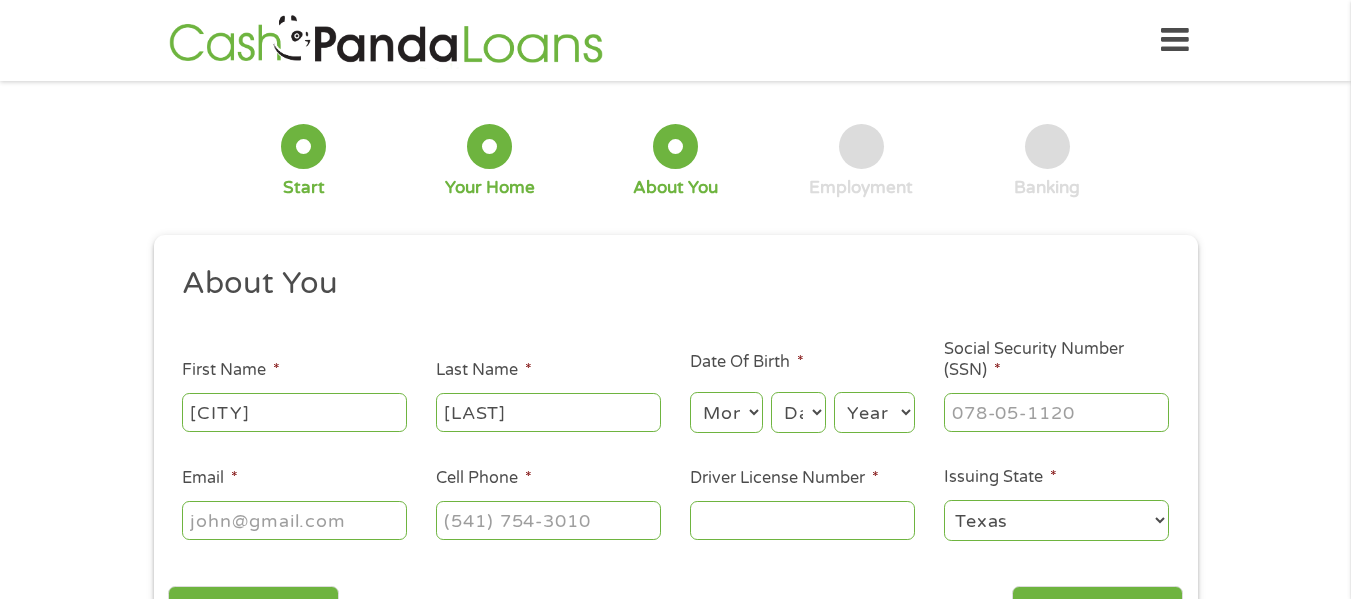 type on "[USERNAME]@example.com" 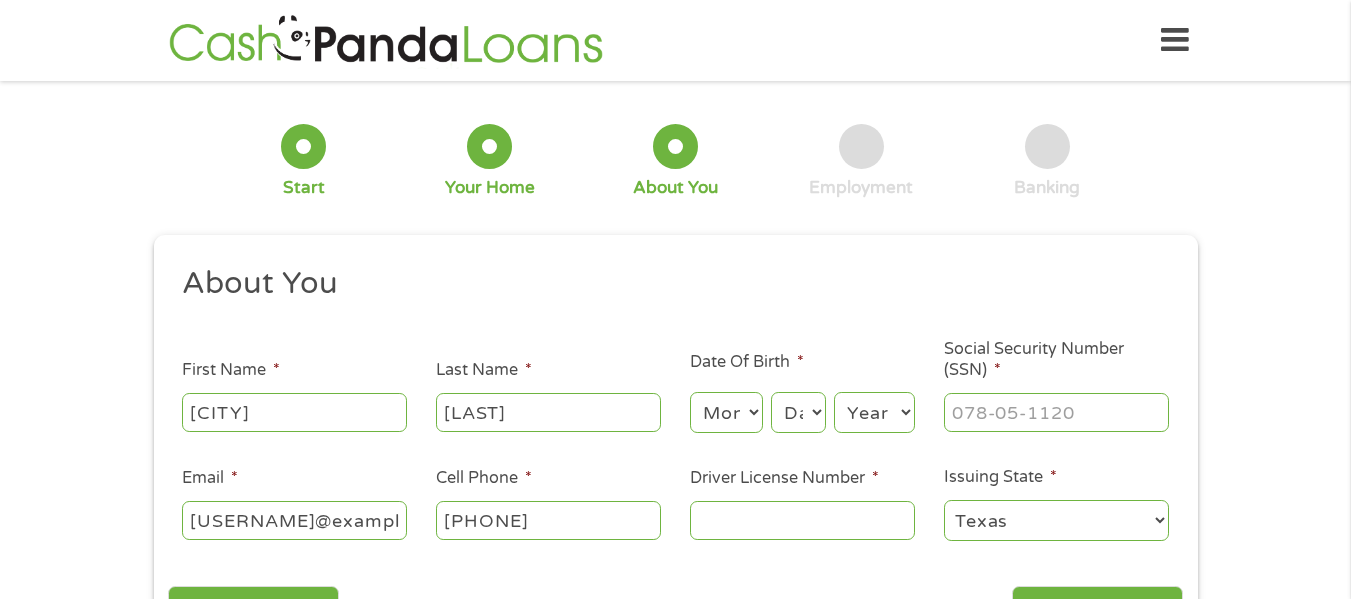 type on "(713) 231-3140" 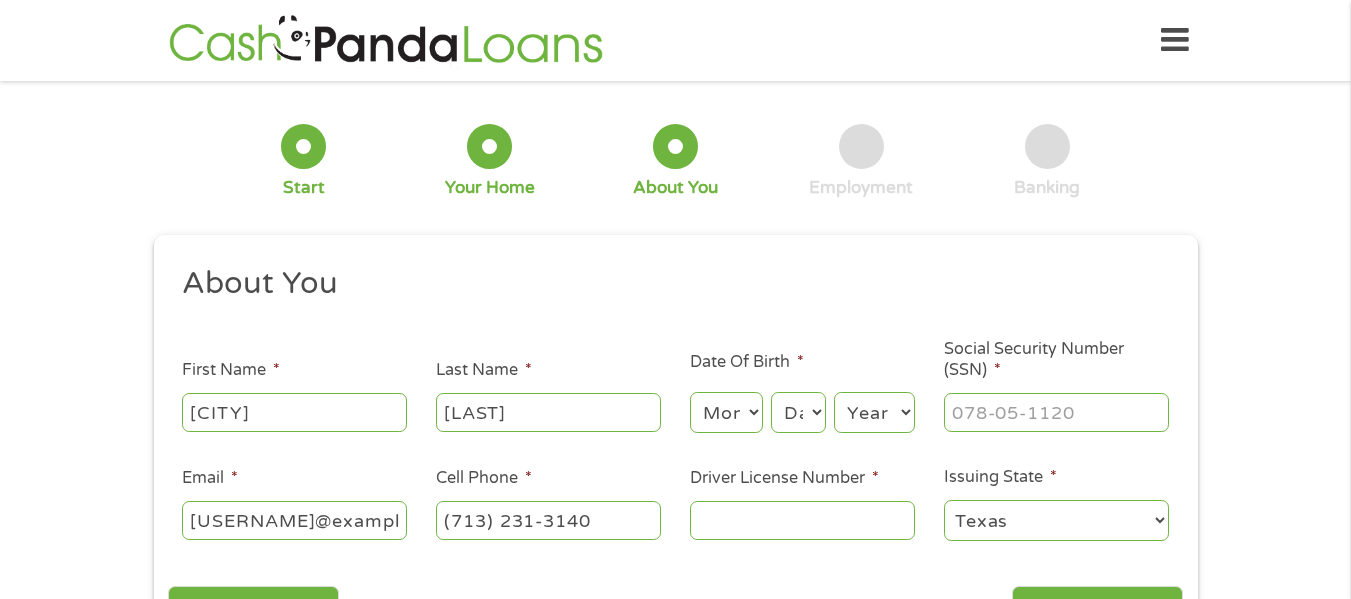 click on "Month 1 2 3 4 5 6 7 8 9 10 11 12" at bounding box center (726, 412) 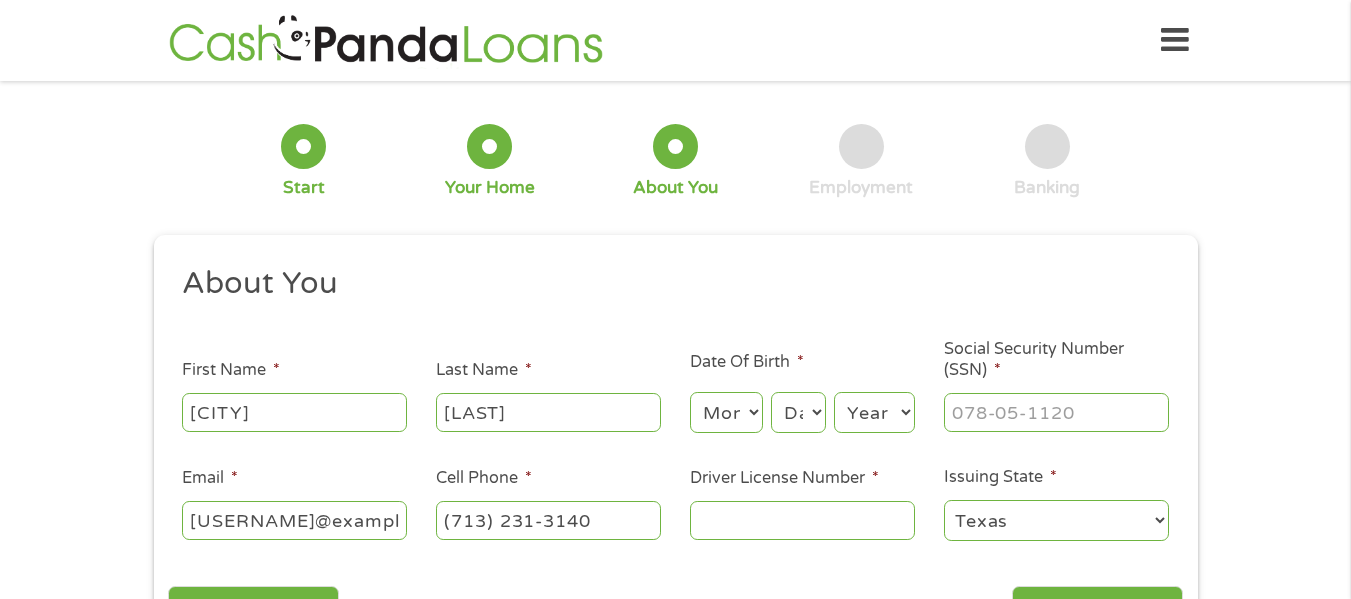 select on "3" 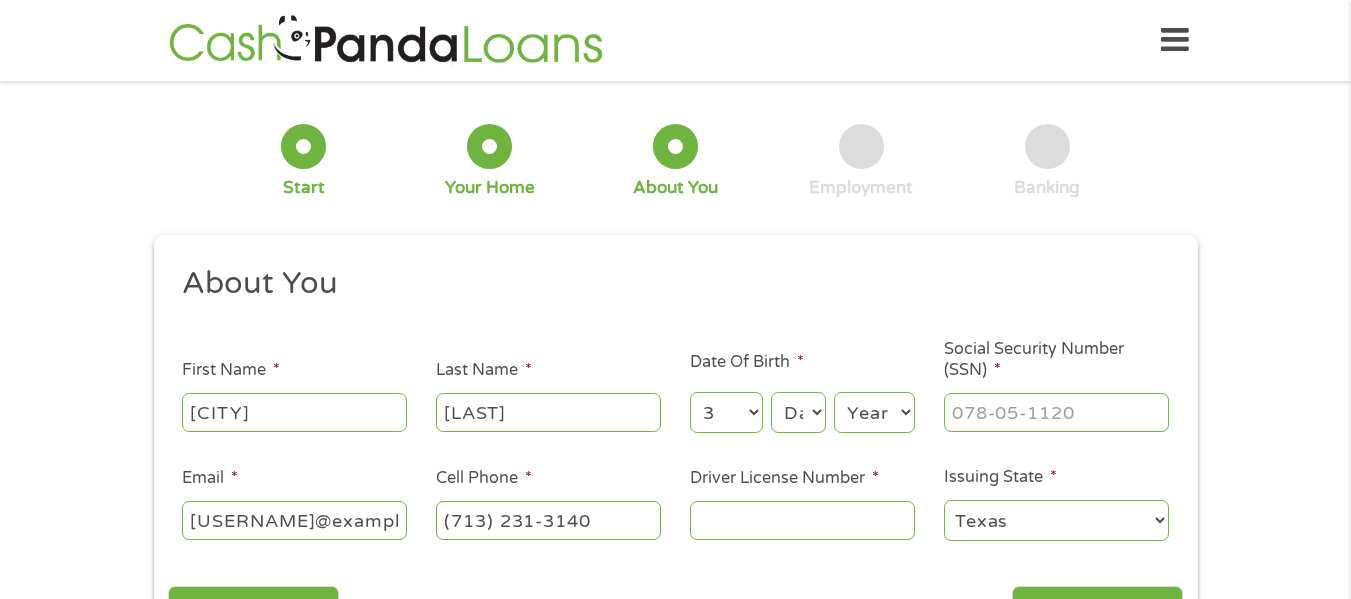 click on "Month 1 2 3 4 5 6 7 8 9 10 11 12" at bounding box center (726, 412) 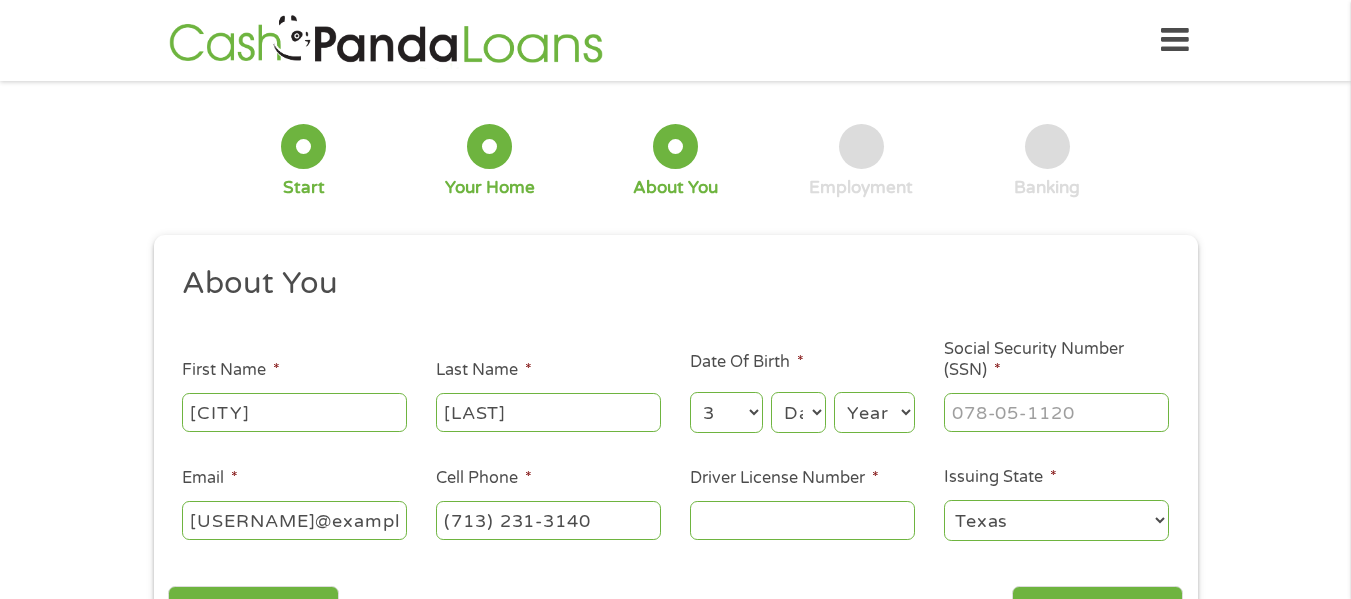 click on "Day 1 2 3 4 5 6 7 8 9 10 11 12 13 14 15 16 17 18 19 20 21 22 23 24 25 26 27 28 29 30 31" at bounding box center [798, 412] 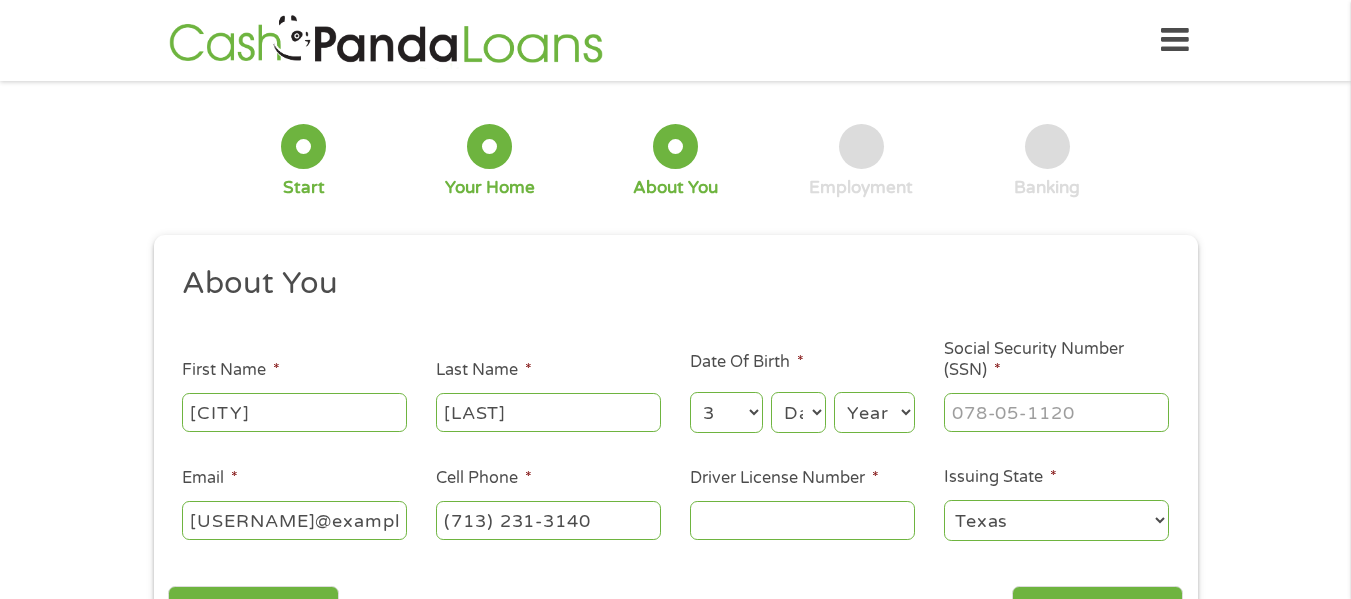 select on "1" 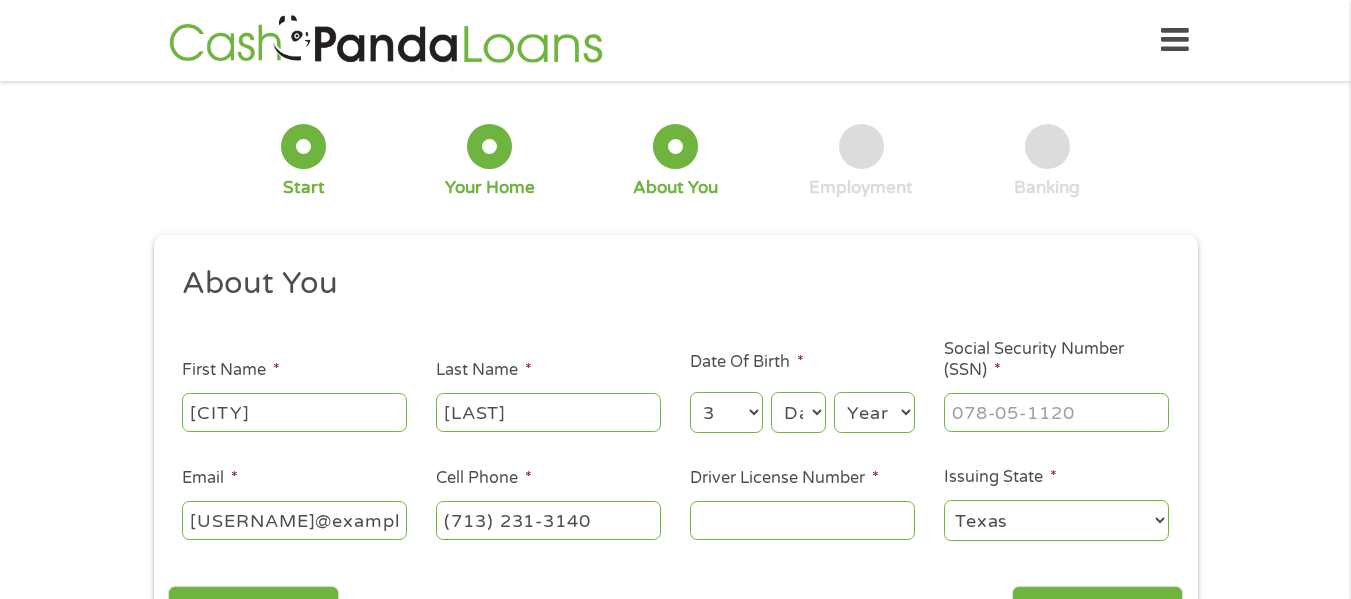 click on "Day 1 2 3 4 5 6 7 8 9 10 11 12 13 14 15 16 17 18 19 20 21 22 23 24 25 26 27 28 29 30 31" at bounding box center (798, 412) 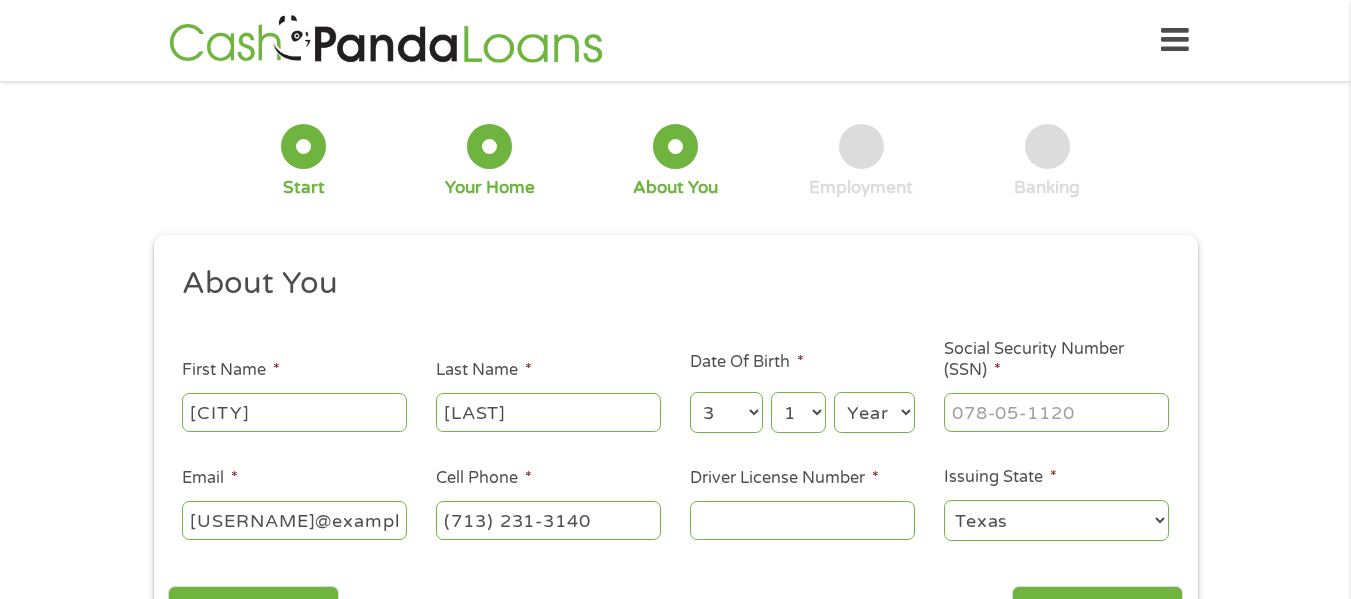 click on "Year 2007 2006 2005 2004 2003 2002 2001 2000 1999 1998 1997 1996 1995 1994 1993 1992 1991 1990 1989 1988 1987 1986 1985 1984 1983 1982 1981 1980 1979 1978 1977 1976 1975 1974 1973 1972 1971 1970 1969 1968 1967 1966 1965 1964 1963 1962 1961 1960 1959 1958 1957 1956 1955 1954 1953 1952 1951 1950 1949 1948 1947 1946 1945 1944 1943 1942 1941 1940 1939 1938 1937 1936 1935 1934 1933 1932 1931 1930 1929 1928 1927 1926 1925 1924 1923 1922 1921 1920" at bounding box center [874, 412] 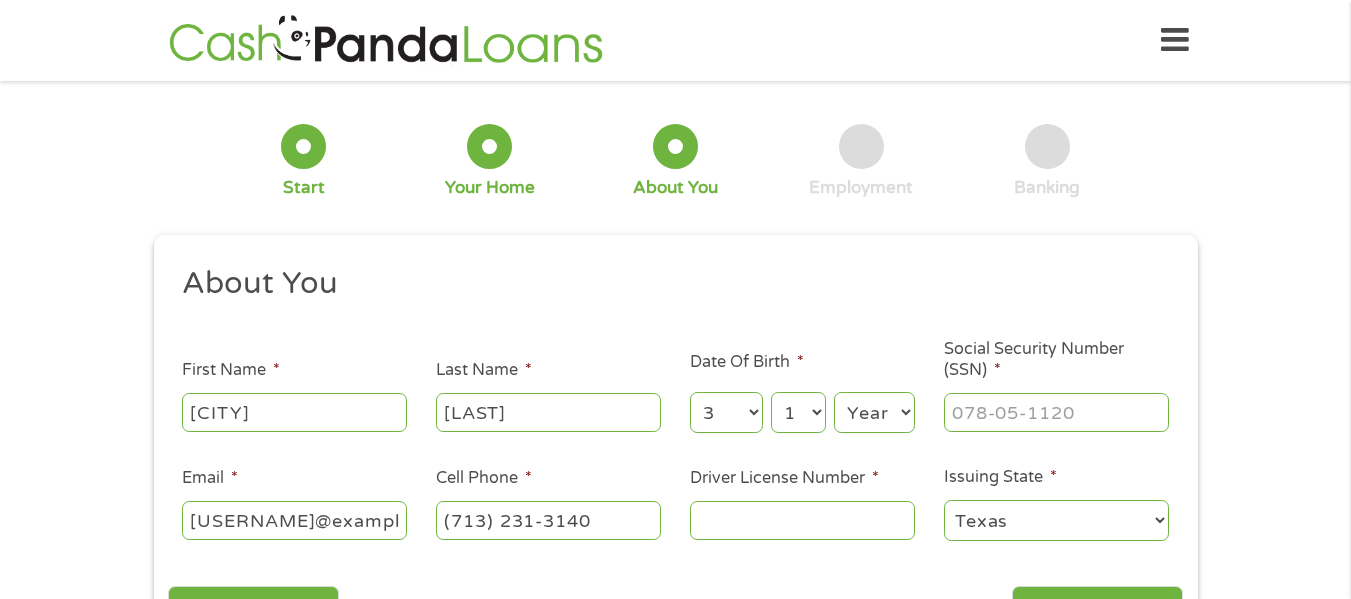 select on "1987" 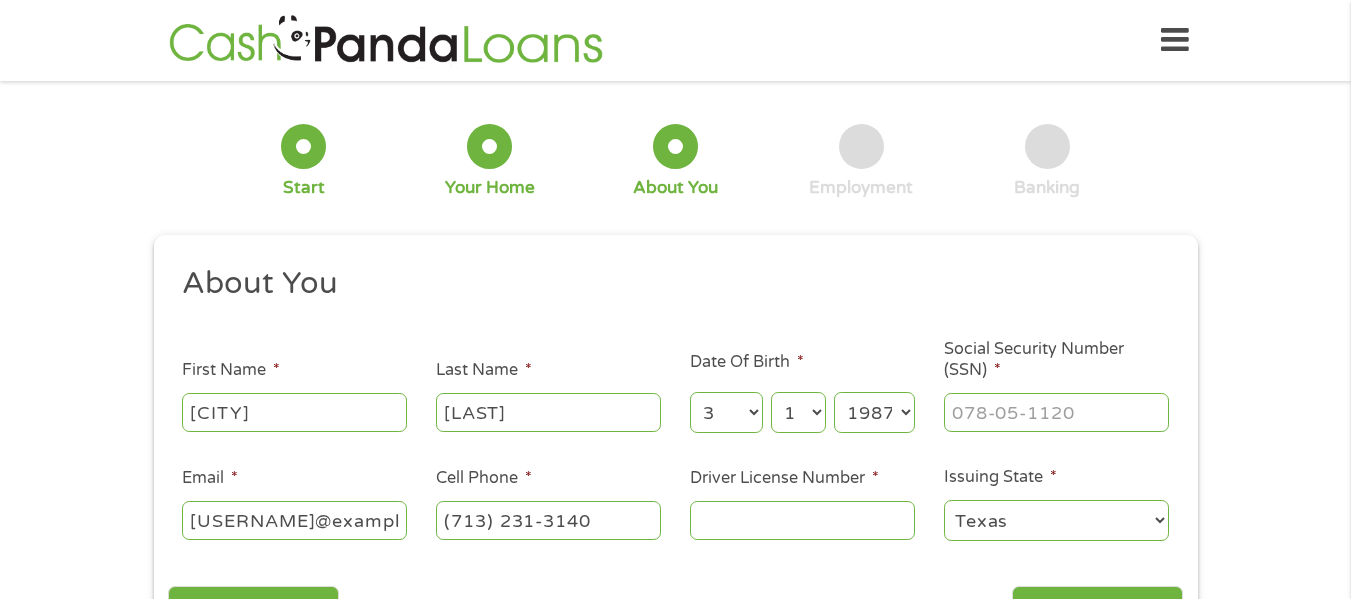 click on "Year 2007 2006 2005 2004 2003 2002 2001 2000 1999 1998 1997 1996 1995 1994 1993 1992 1991 1990 1989 1988 1987 1986 1985 1984 1983 1982 1981 1980 1979 1978 1977 1976 1975 1974 1973 1972 1971 1970 1969 1968 1967 1966 1965 1964 1963 1962 1961 1960 1959 1958 1957 1956 1955 1954 1953 1952 1951 1950 1949 1948 1947 1946 1945 1944 1943 1942 1941 1940 1939 1938 1937 1936 1935 1934 1933 1932 1931 1930 1929 1928 1927 1926 1925 1924 1923 1922 1921 1920" at bounding box center [874, 412] 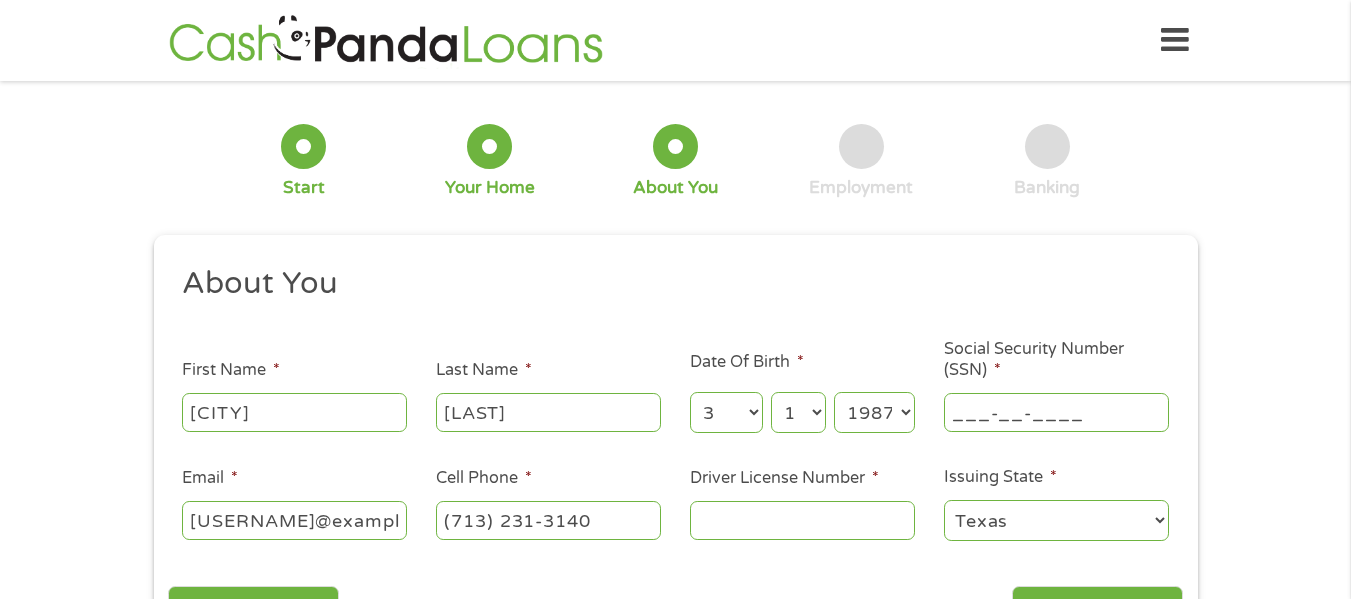 click on "___-__-____" at bounding box center (1056, 412) 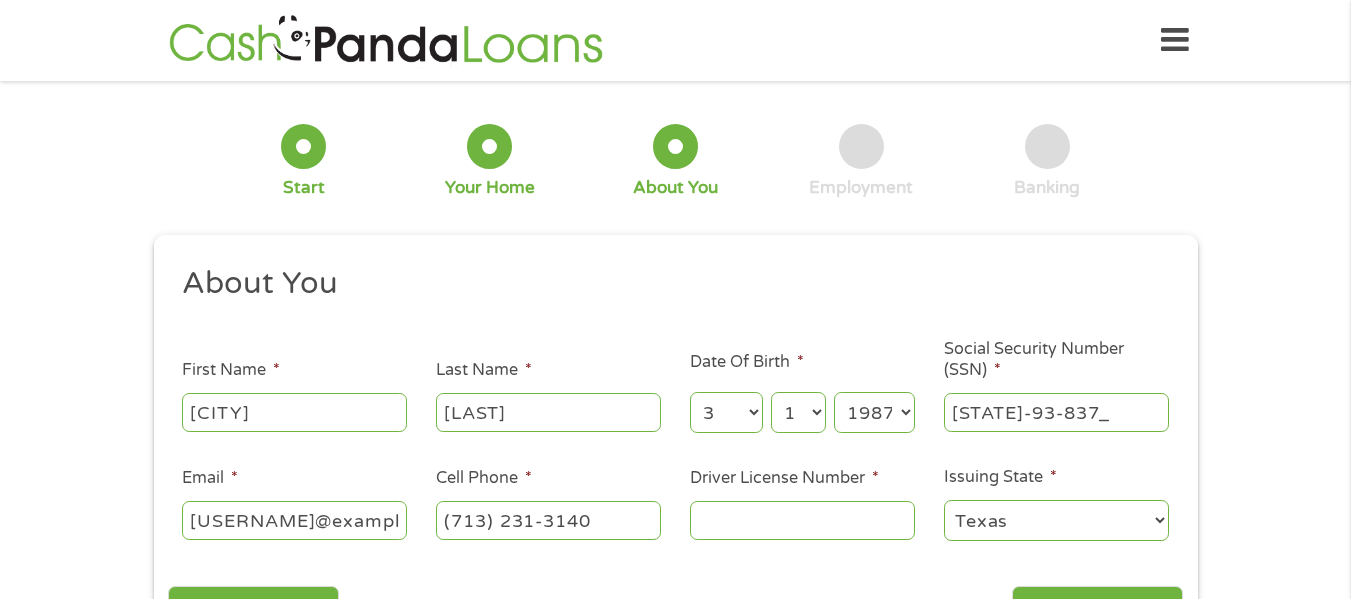 type on "[STATE]-93-8379" 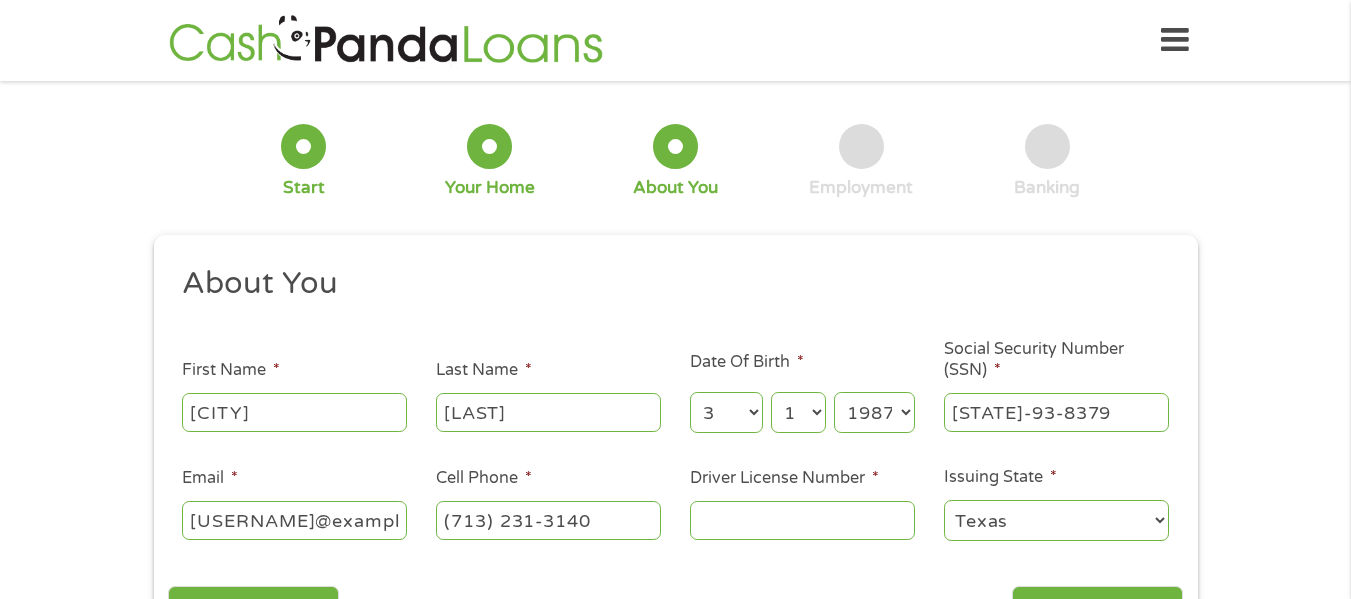click on "Customer Service Rep Se" at bounding box center (675, 378) 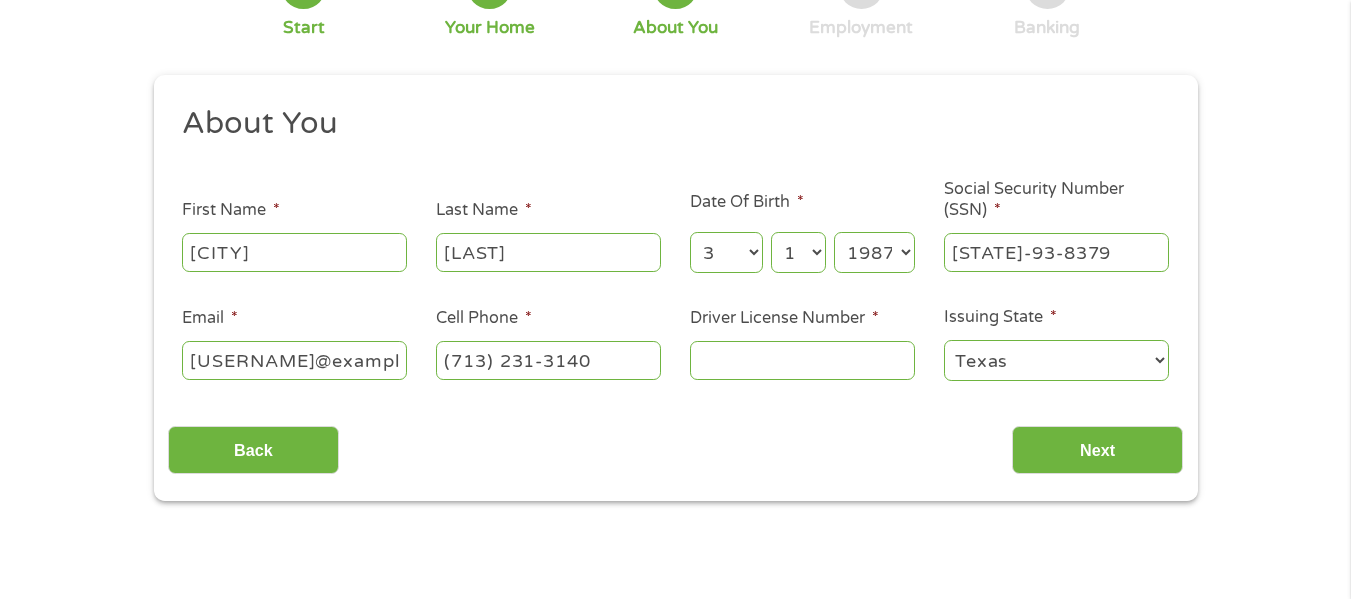 scroll, scrollTop: 200, scrollLeft: 0, axis: vertical 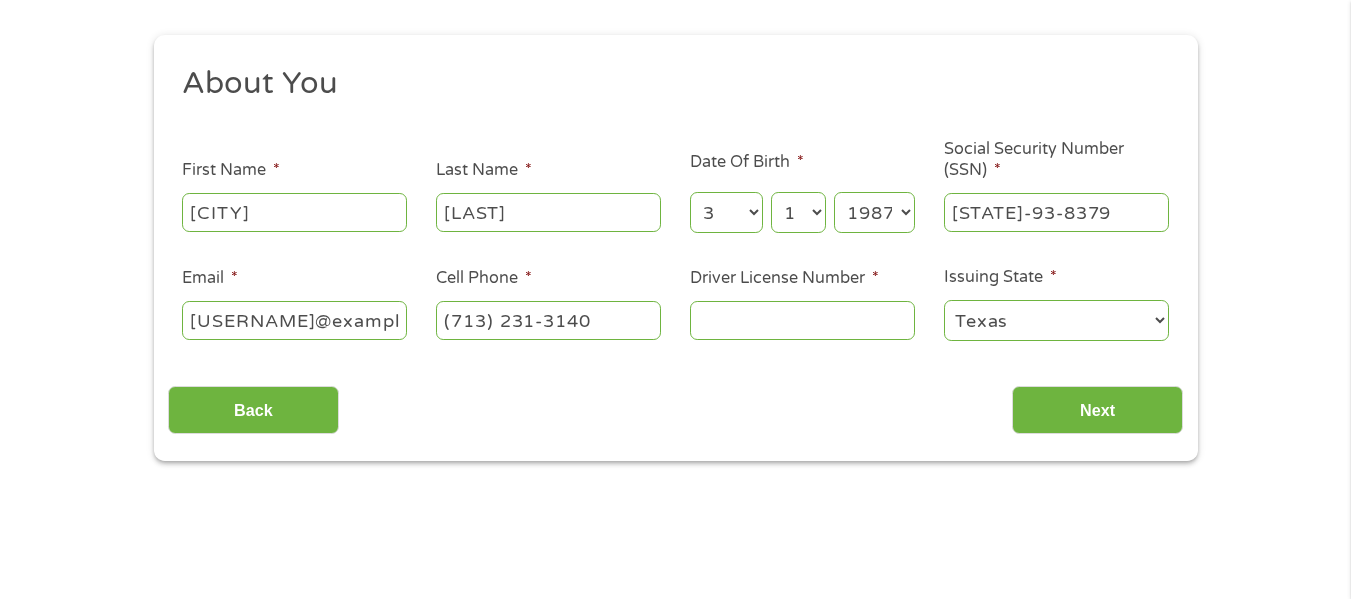click on "Driver License Number *" at bounding box center [802, 320] 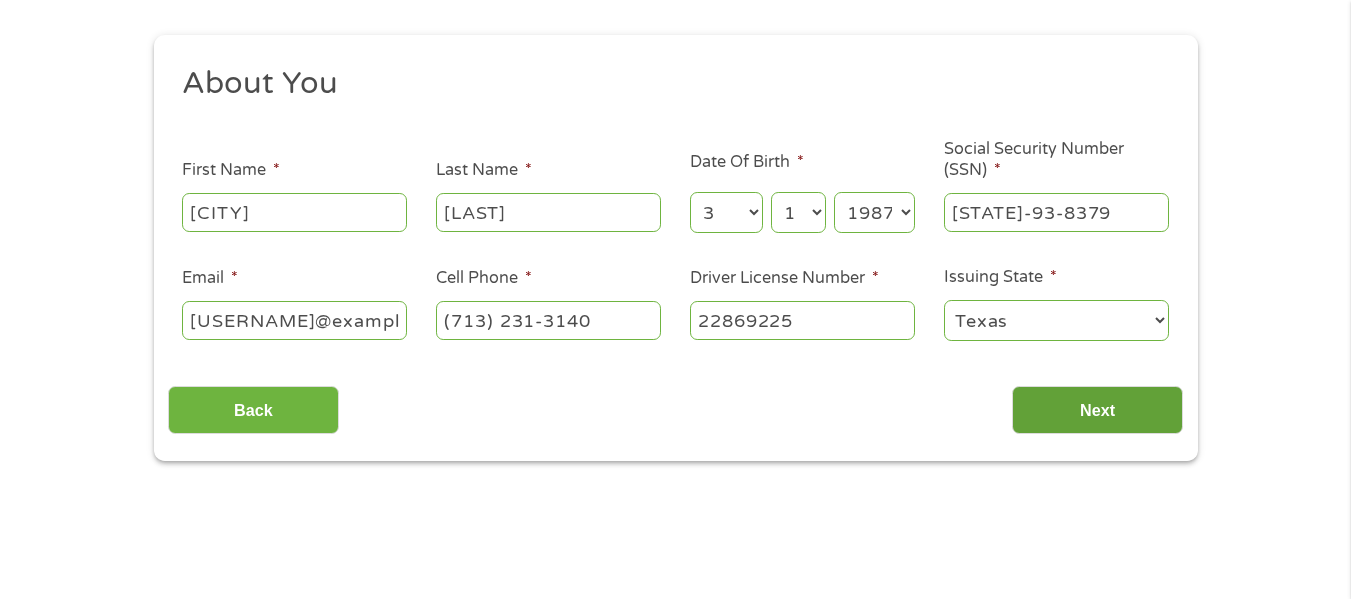 type on "22869225" 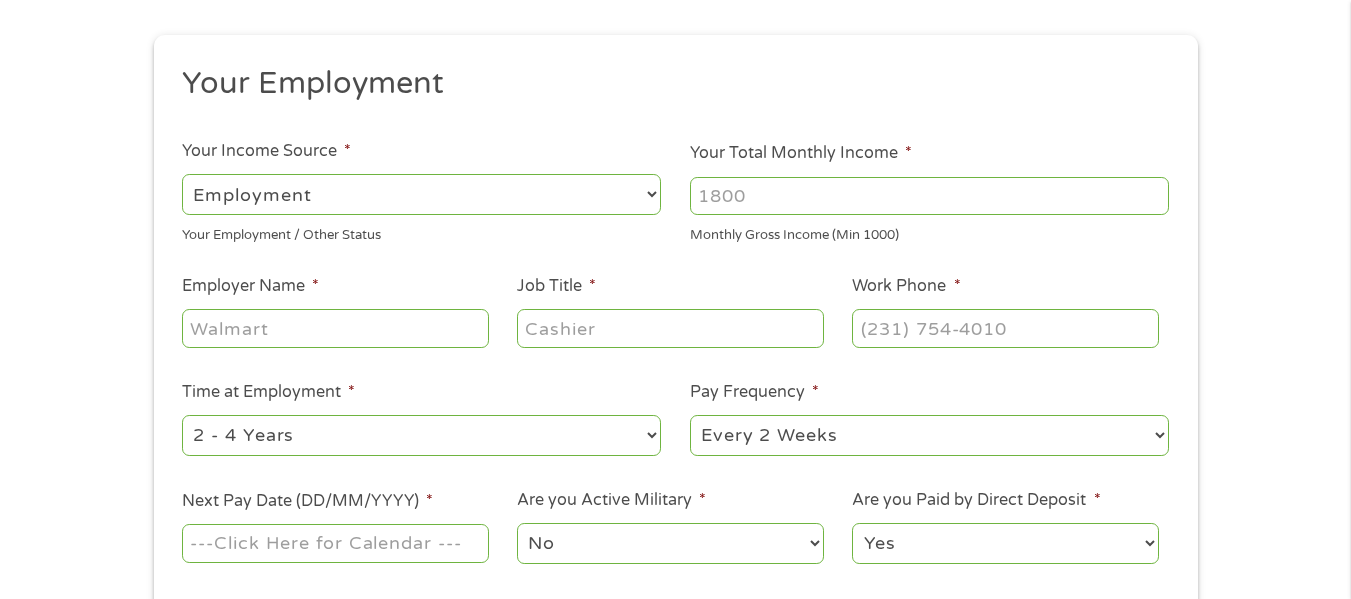 scroll, scrollTop: 8, scrollLeft: 8, axis: both 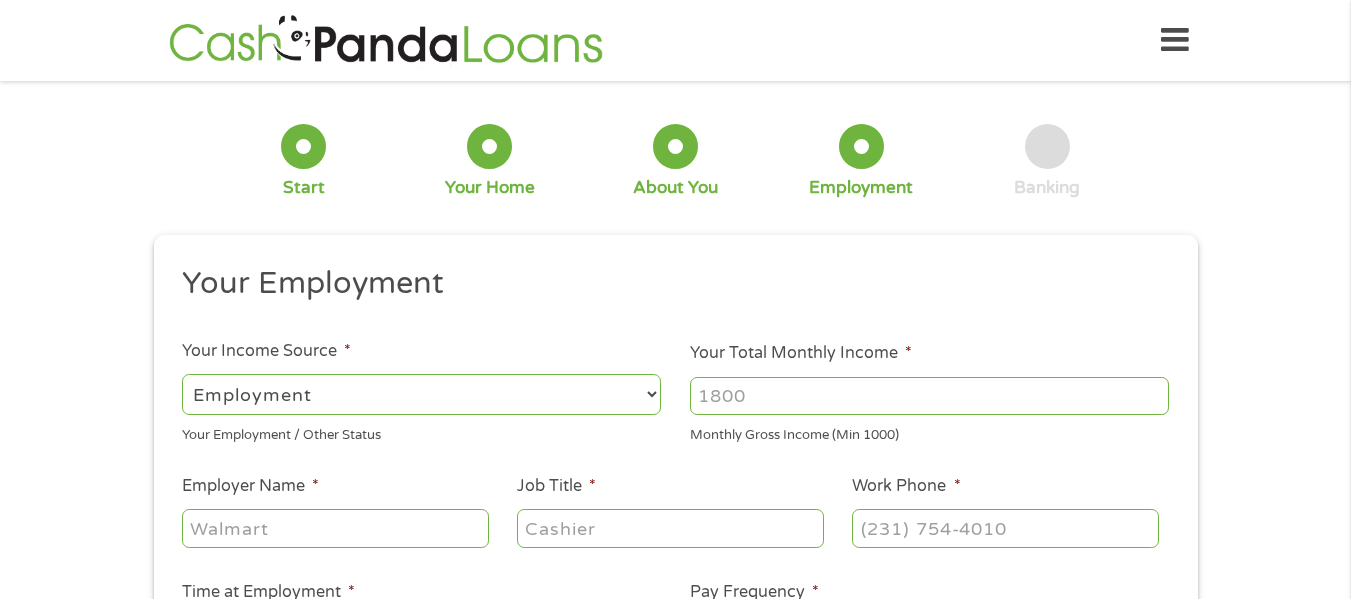 click on "Your Total Monthly Income *" at bounding box center [929, 396] 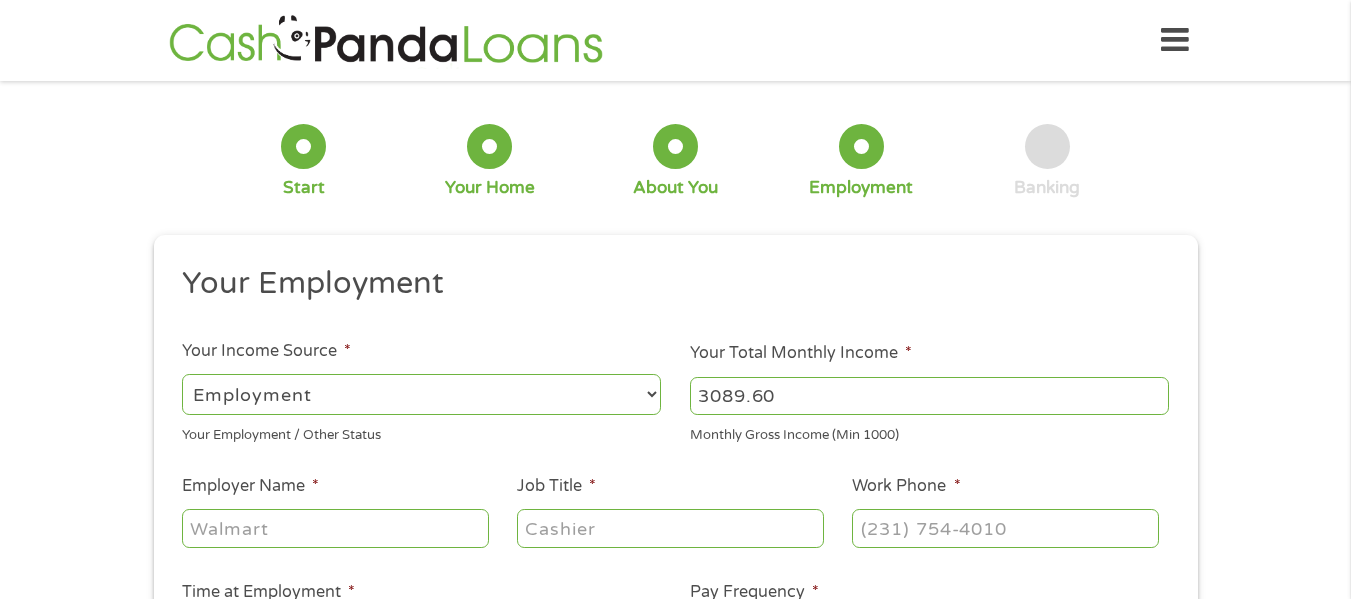 type on "3089.60" 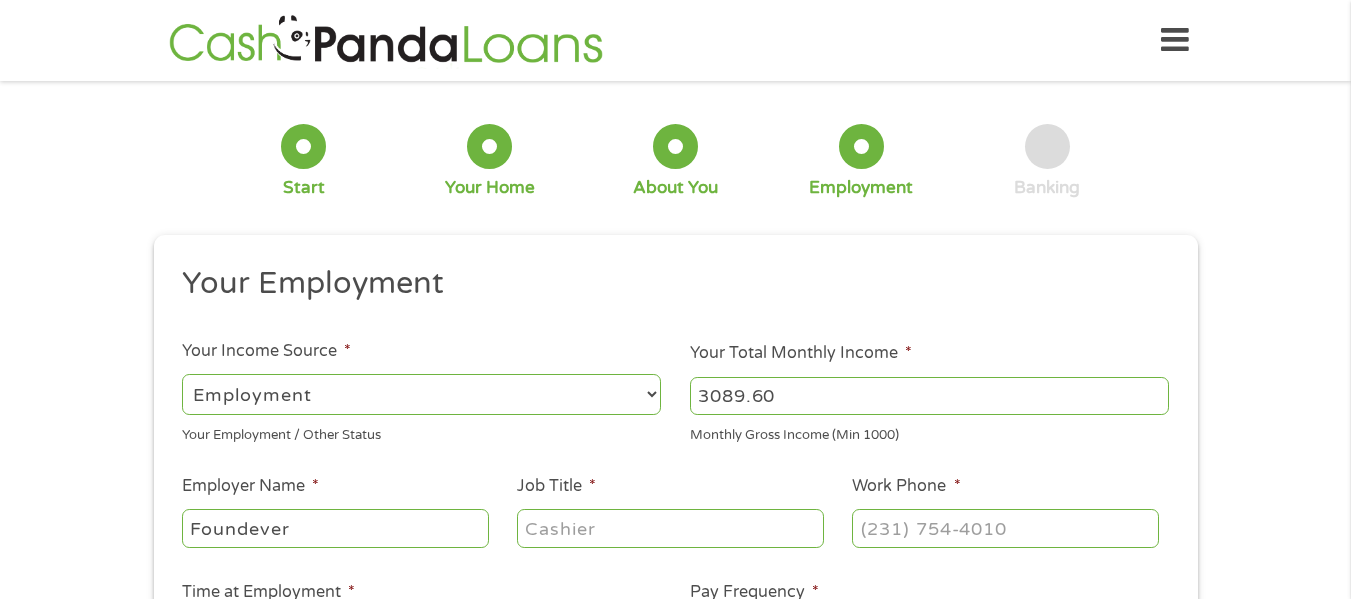 type on "Foundever" 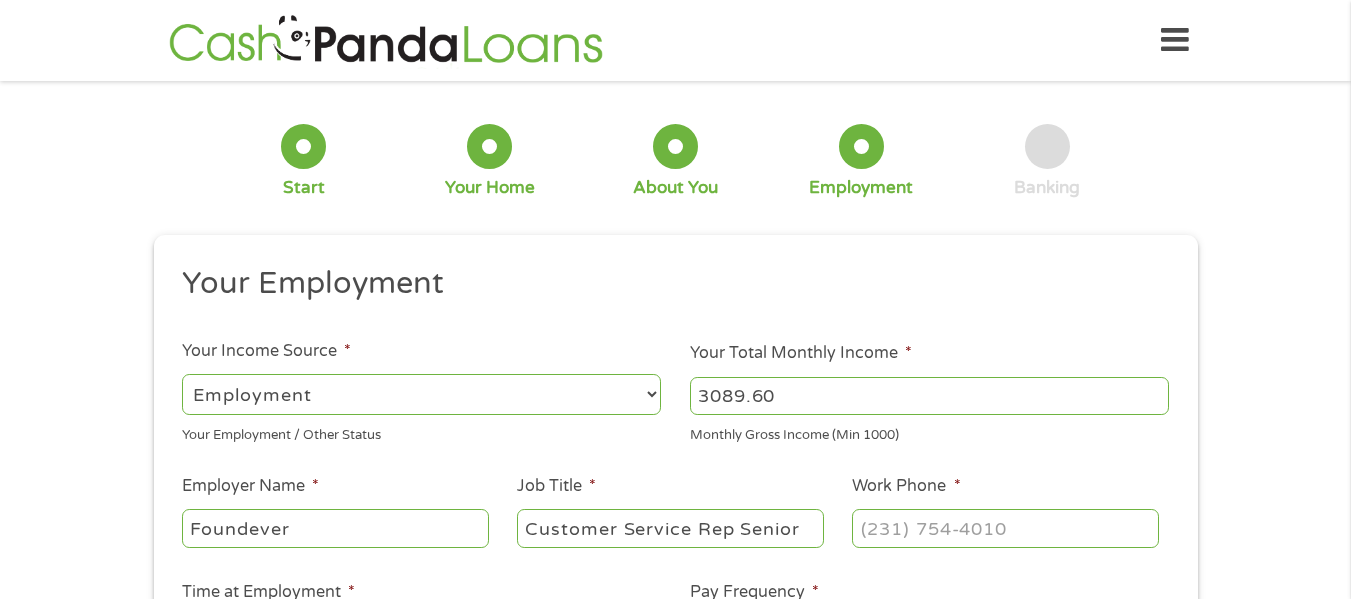 type on "Customer Service Rep Senior" 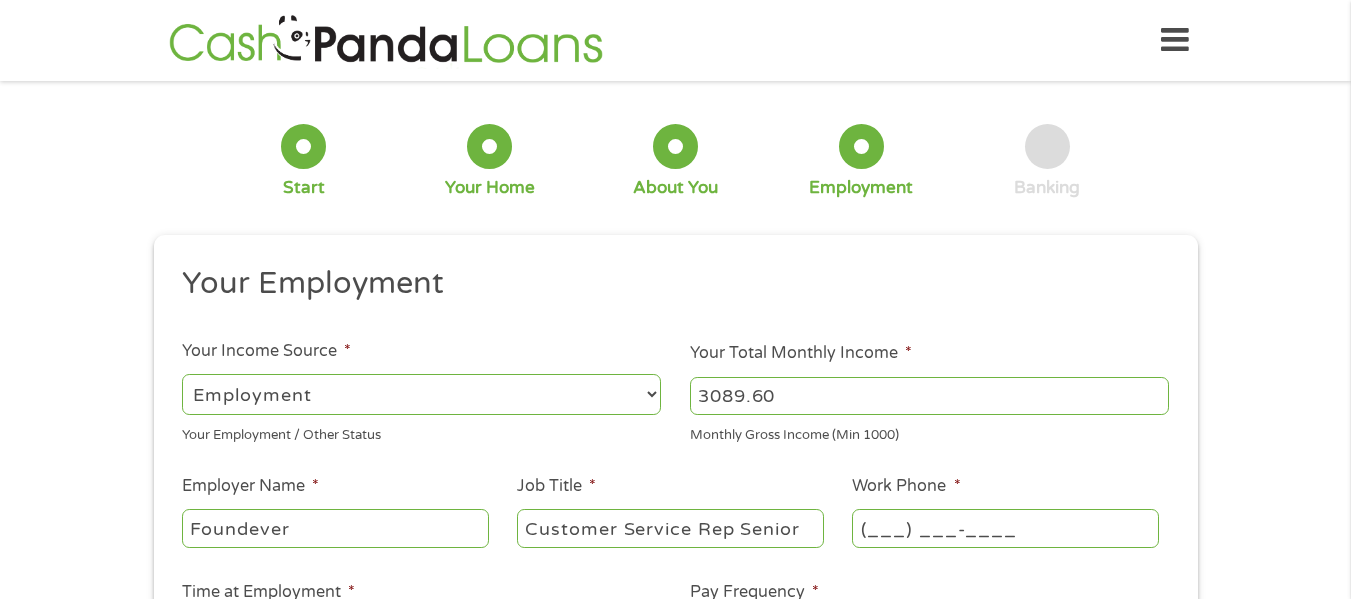 click on "(___) ___-____" at bounding box center (1005, 528) 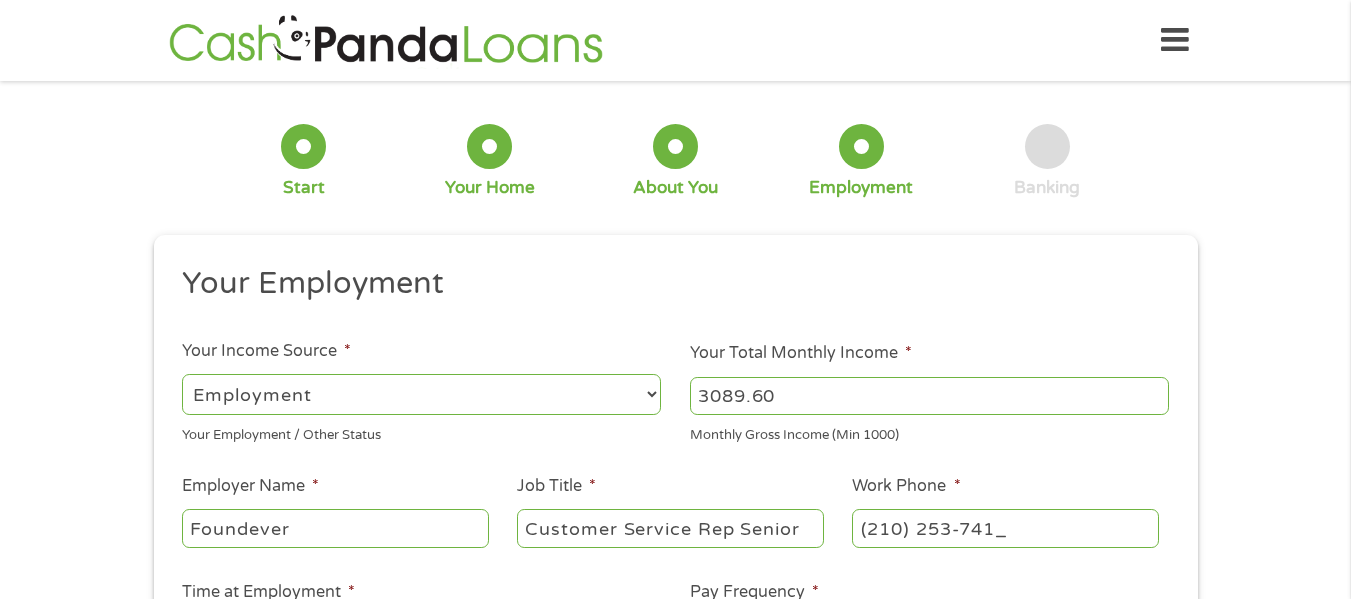 type on "(210) 253-7412" 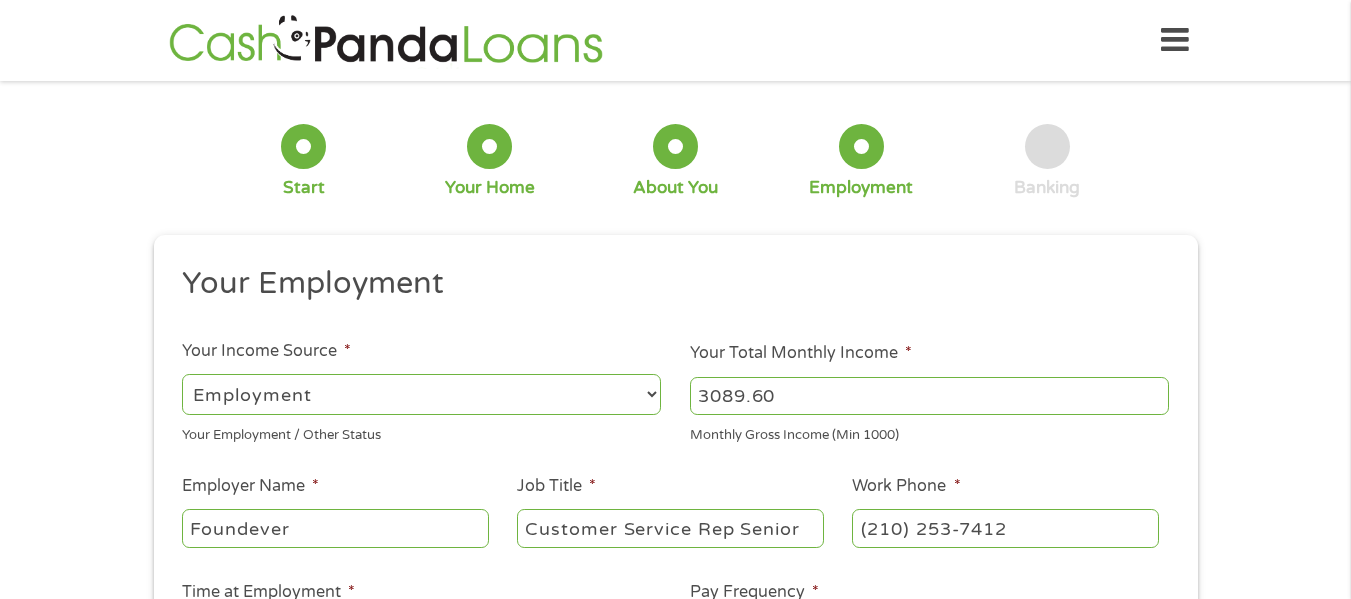 click on "Customer Service Rep Se" at bounding box center (675, 489) 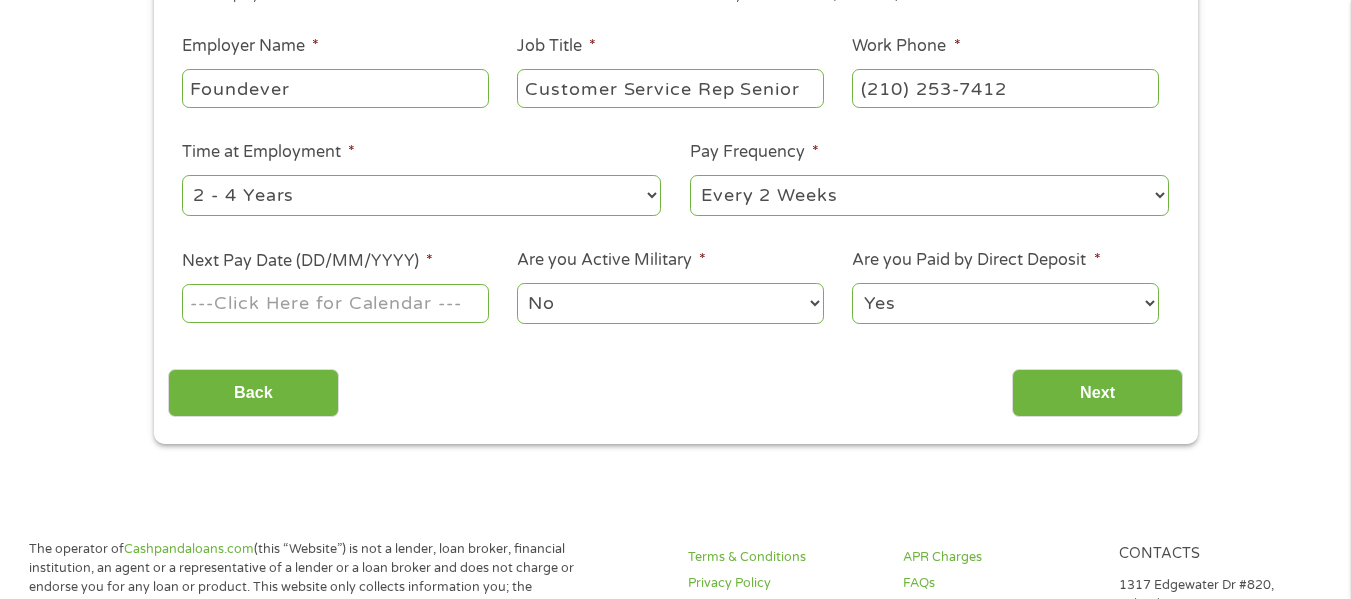 scroll, scrollTop: 480, scrollLeft: 0, axis: vertical 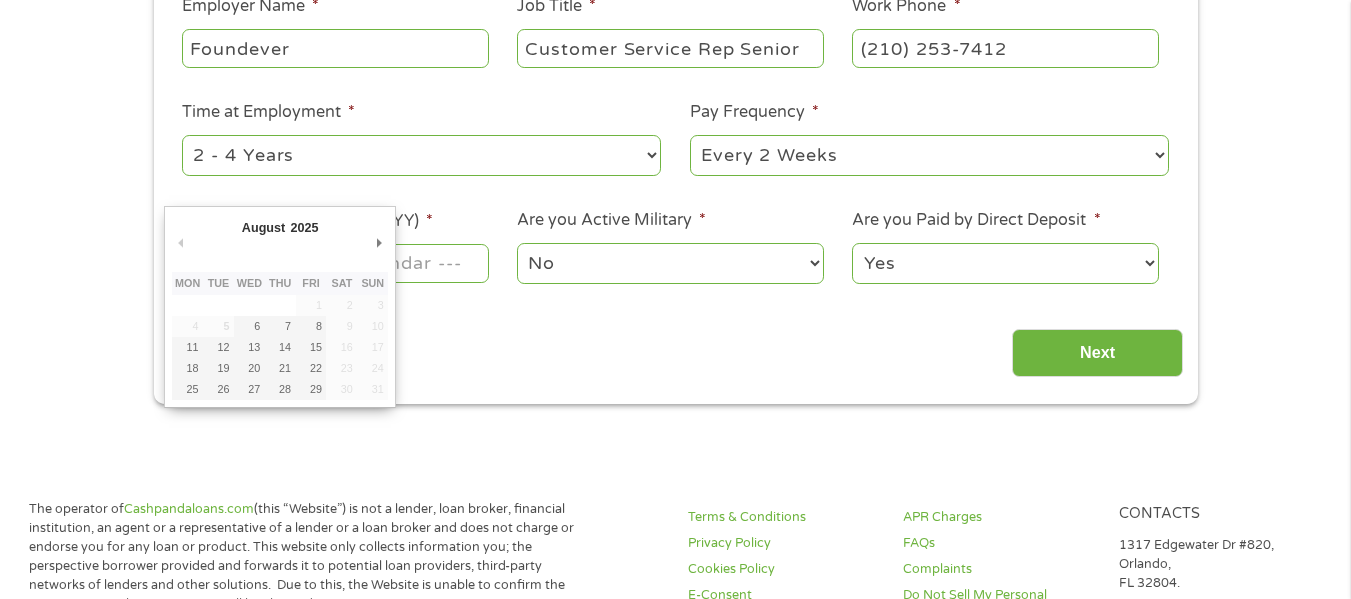 click on "This field is hidden when viewing the form gclid Cj0KCQjw18bEBhCBARIsAKuAFEYXYv7mNc2NLta_Ja91uCtYM_fArZ9TnTGRK4hF1KrW7i2Op2aNDLYaAr76EALw_wcB This field is hidden when viewing the form Referrer https://www.cashpandaloans.com/?medium=adwords&source=adwords&campaign=22747246762&adgroup=181722780453&creative=761547818383&position&keyword=panda%20loans&utm_term=%7Bsearchterm%7D&matchtype=%7Bterm%7D&device=c&network=g&gad_source=1&gad_campaignid=22747246762&gbraid=0AAAAABxw2Ii4KRWnLMAgIdYeL1cYC0L6E&gclid=Cj0KCQjw18bEBhCBARIsAKuAFEYXYv7mNc2NLta_Ja91uCtYM_fArZ9TnTGRK4hF1KrW7i2Op2aNDLYaAr76EALw_wcB Source adwords Campaign" at bounding box center (675, 780) 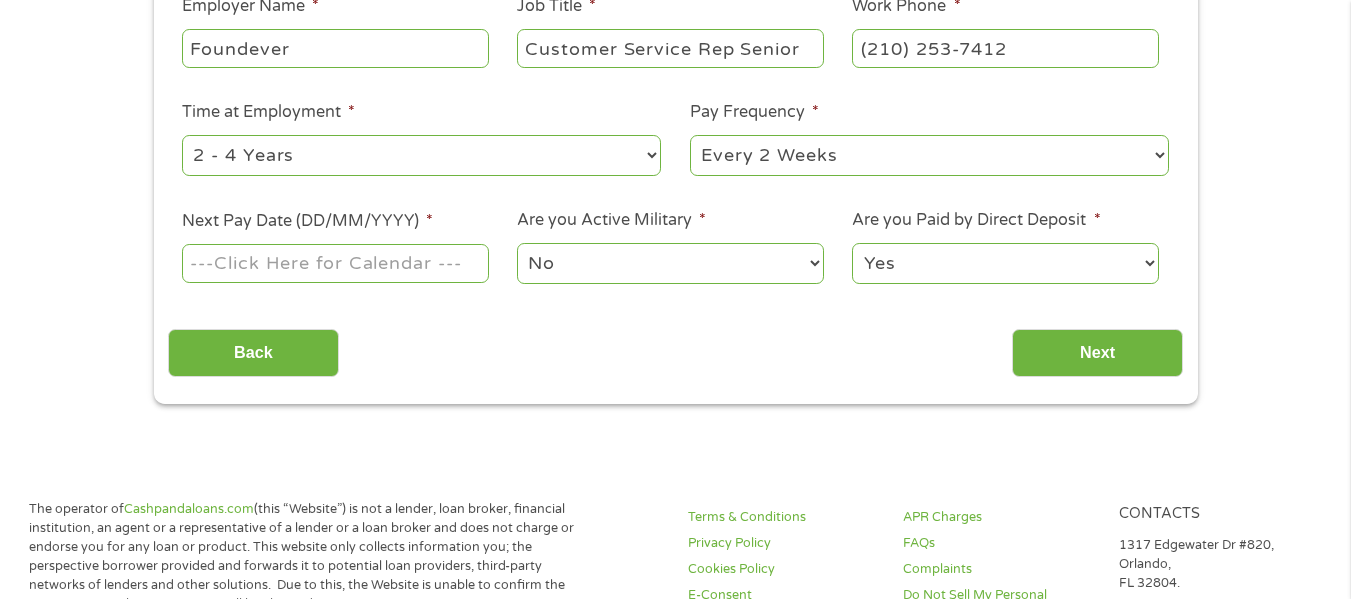 click on "Next Pay Date (DD/MM/YYYY) *" at bounding box center (335, 263) 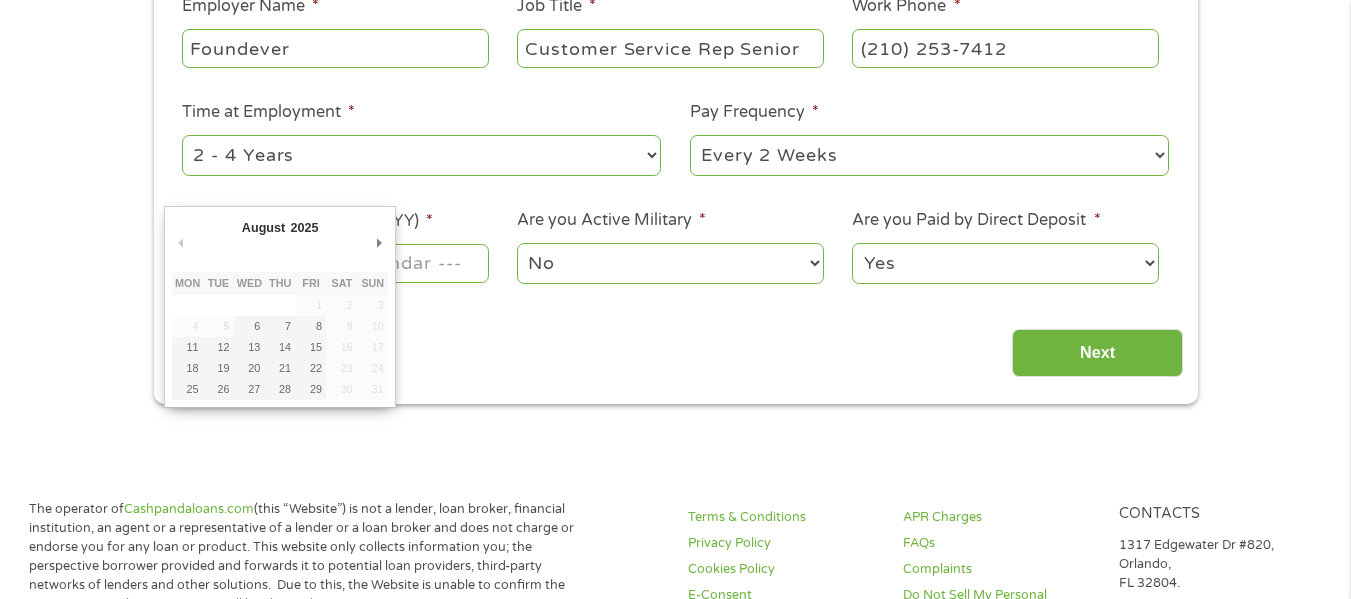 click on "August January February March April May June July August September October November December 2025 2025 Previous Month Next Month Mon Tue Wed Thu Fri Sat Sun 1 2 3 4 5 6 7 8 9 10 11 12 13 14 15 16 17 18 19 20 21 22 23 24 25 26 27 28 29 30 31" at bounding box center [280, 306] 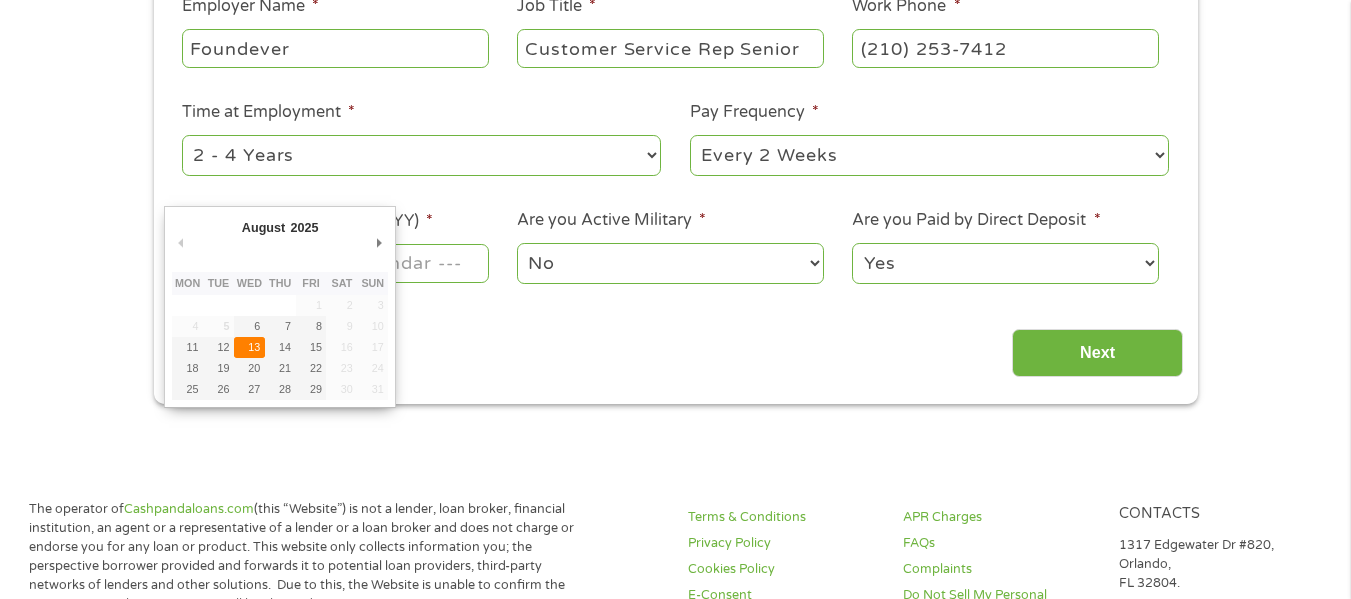 type on "[DD]/[MM]/[YYYY]" 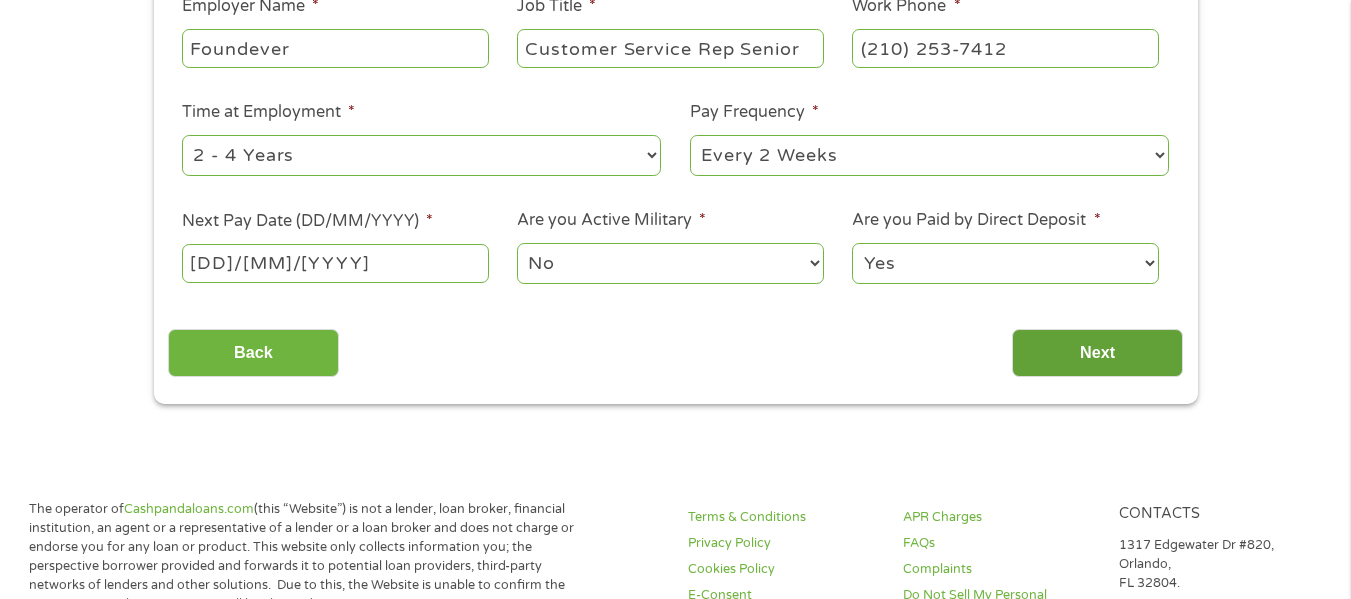 click on "Next" at bounding box center (1097, 353) 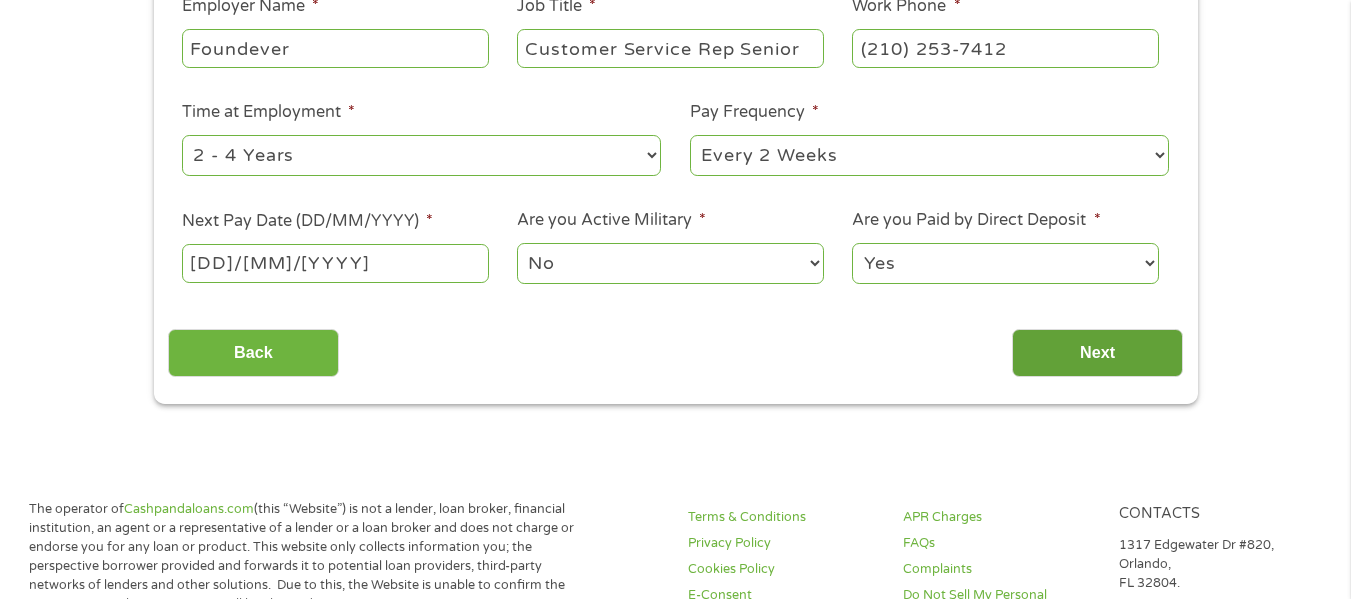 scroll, scrollTop: 8, scrollLeft: 8, axis: both 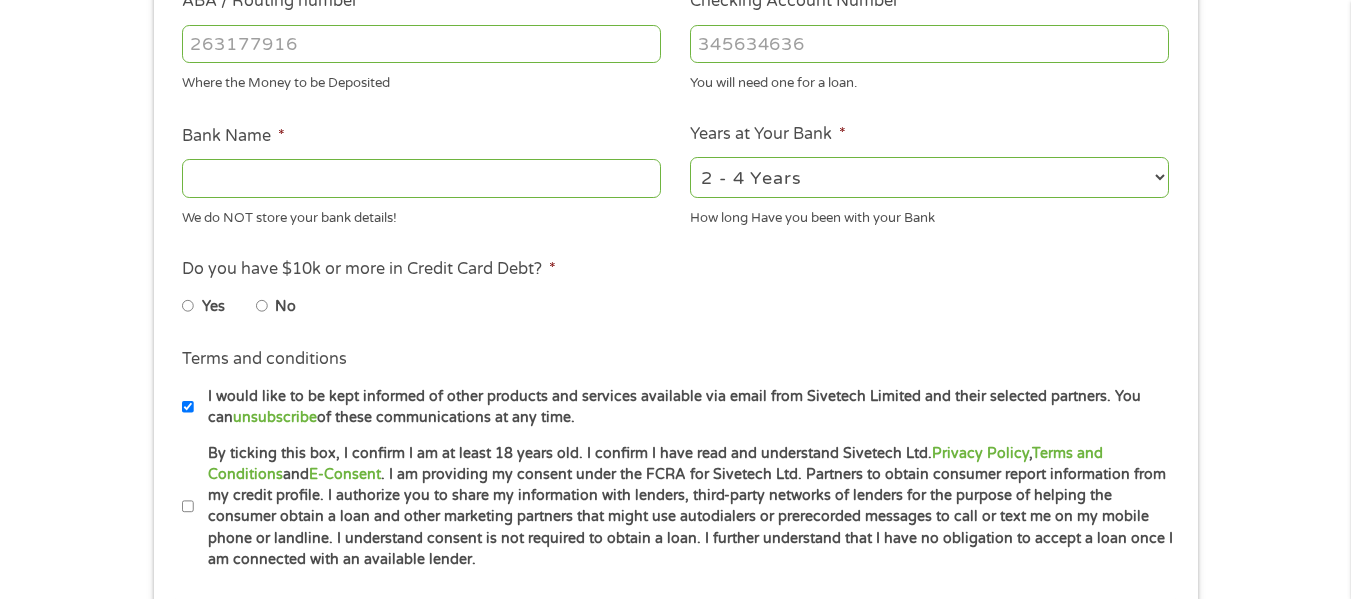 click on "No" at bounding box center [262, 306] 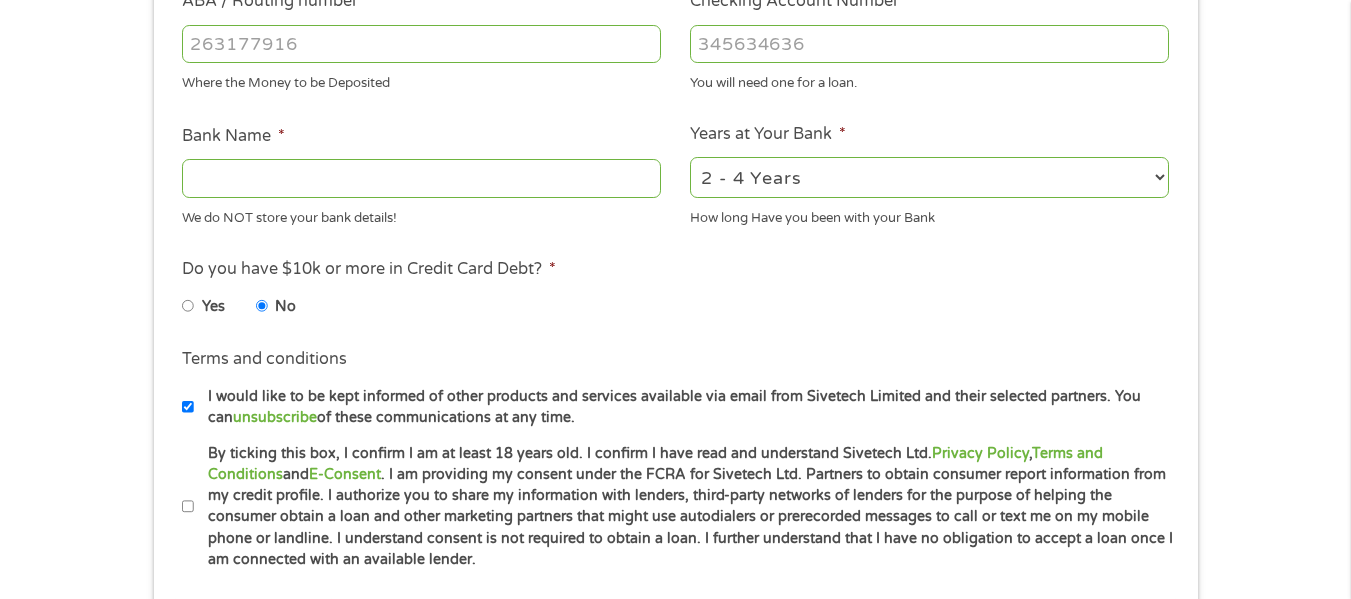 click on "I would like to be kept informed of other products and services available via email from Sivetech Limited and their selected partners. You can   unsubscribe   of these communications at any time." at bounding box center (188, 407) 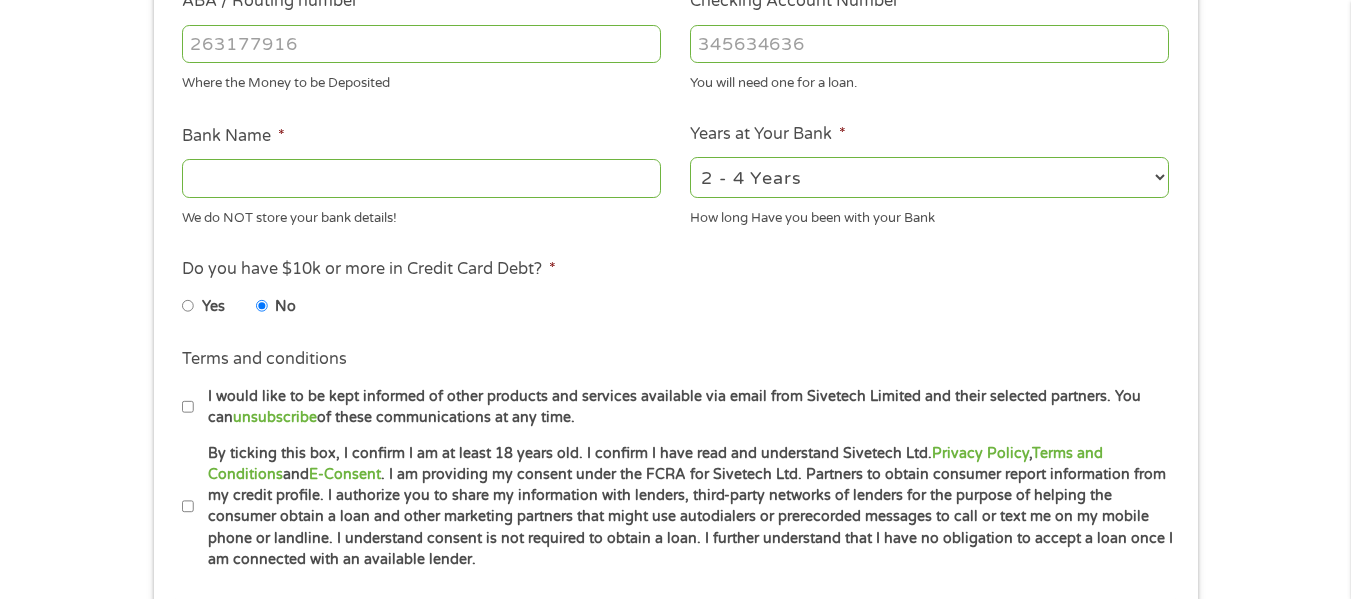 click on "By ticking this box, I confirm I am at least 18 years old. I confirm I have read and understand Sivetech Ltd.  Privacy Policy ,  Terms and Conditions  and  E-Consent . I am providing my consent under the FCRA for Sivetech Ltd. Partners to obtain consumer report information from my credit profile. I authorize you to share my information with lenders, third-party networks of lenders for the purpose of helping the consumer obtain a loan and other marketing partners that might use autodialers or prerecorded messages to call or text me on my mobile phone or landline. I understand consent is not required to obtain a loan. I further understand that I have no obligation to accept a loan once I am connected with an available lender." at bounding box center [188, 507] 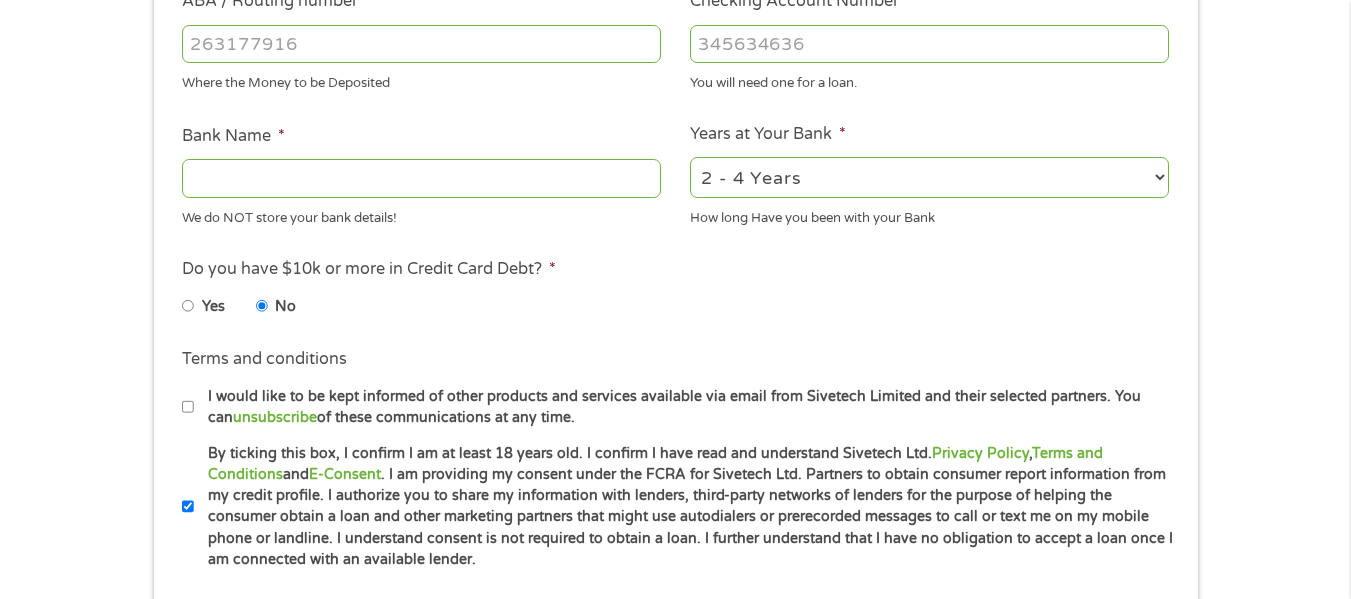 click on "This field is hidden when viewing the form gclid Cj0KCQjw18bEBhCBARIsAKuAFEYXYv7mNc2NLta_Ja91uCtYM_fArZ9TnTGRK4hF1KrW7i2Op2aNDLYaAr76EALw_wcB This field is hidden when viewing the form Referrer https://www.cashpandaloans.com/?medium=adwords&source=adwords&campaign=22747246762&adgroup=181722780453&creative=761547818383&position&keyword=panda%20loans&utm_term=%7Bsearchterm%7D&matchtype=%7Bterm%7D&device=c&network=g&gad_source=1&gad_campaignid=22747246762&gbraid=0AAAAABxw2Ii4KRWnLMAgIdYeL1cYC0L6E&gclid=Cj0KCQjw18bEBhCBARIsAKuAFEYXYv7mNc2NLta_Ja91uCtYM_fArZ9TnTGRK4hF1KrW7i2Op2aNDLYaAr76EALw_wcB This field is hidden when viewing the form Source adwords This field is hidden when viewing the form Campaign 22747246762 This field is hidden when viewing the form Medium adwords This field is hidden when viewing the form adgroup 181722780453 This field is hidden when viewing the form creative 761547818383 This field is hidden when viewing the form position keyword panda loans {term}" at bounding box center [676, 128] 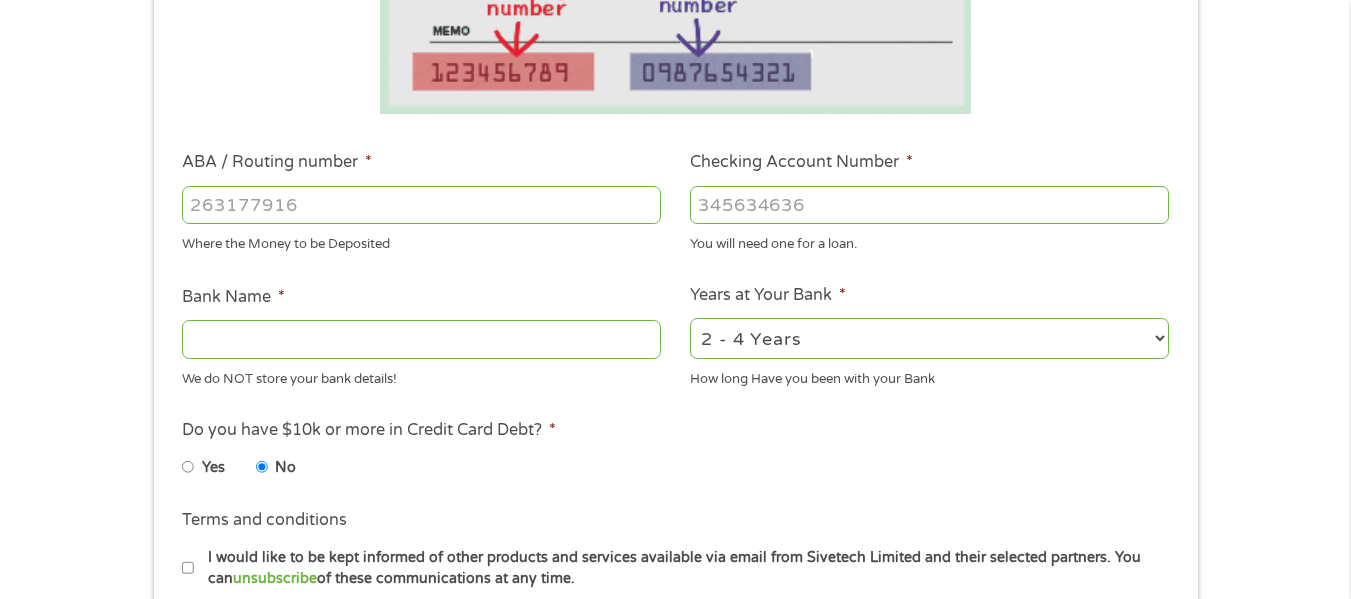 scroll, scrollTop: 453, scrollLeft: 0, axis: vertical 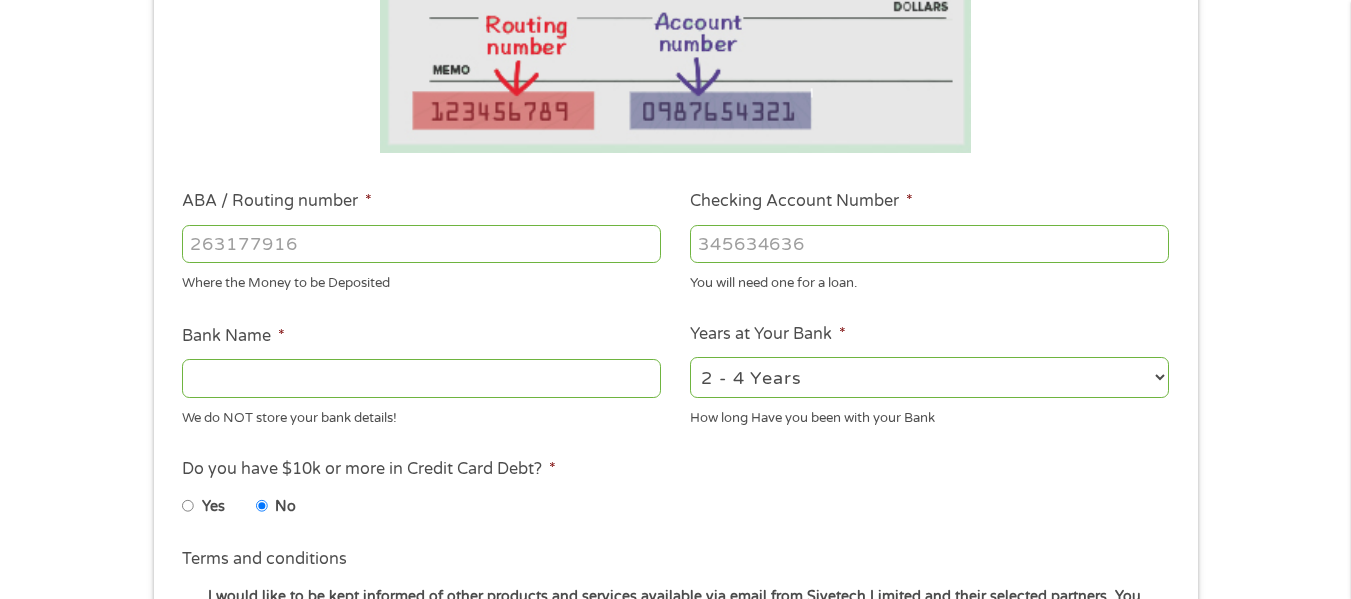 click on "ABA / Routing number *" at bounding box center (421, 244) 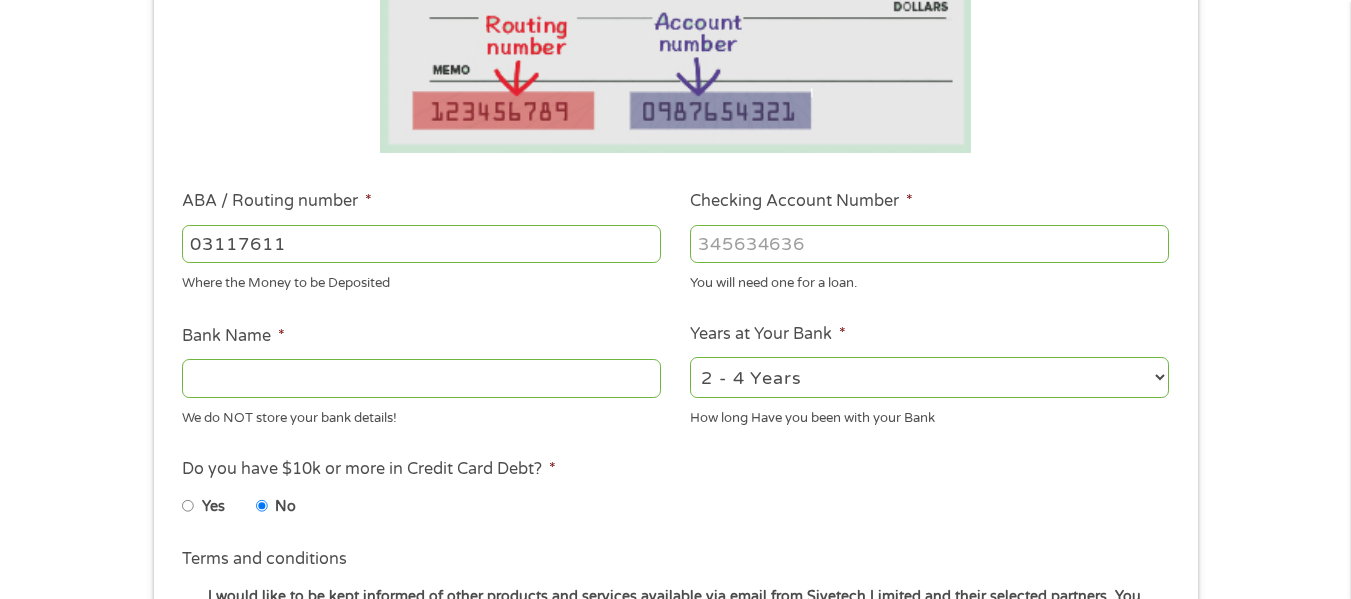 type on "031176110" 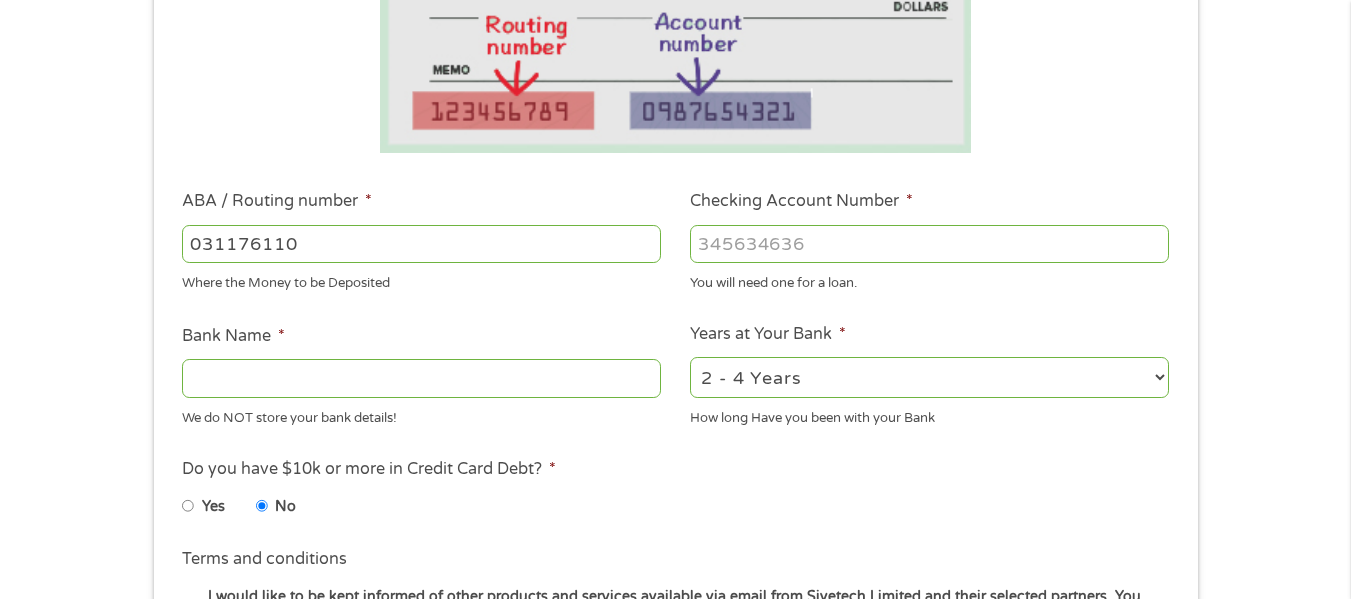 type on "CAPITAL ONE NA" 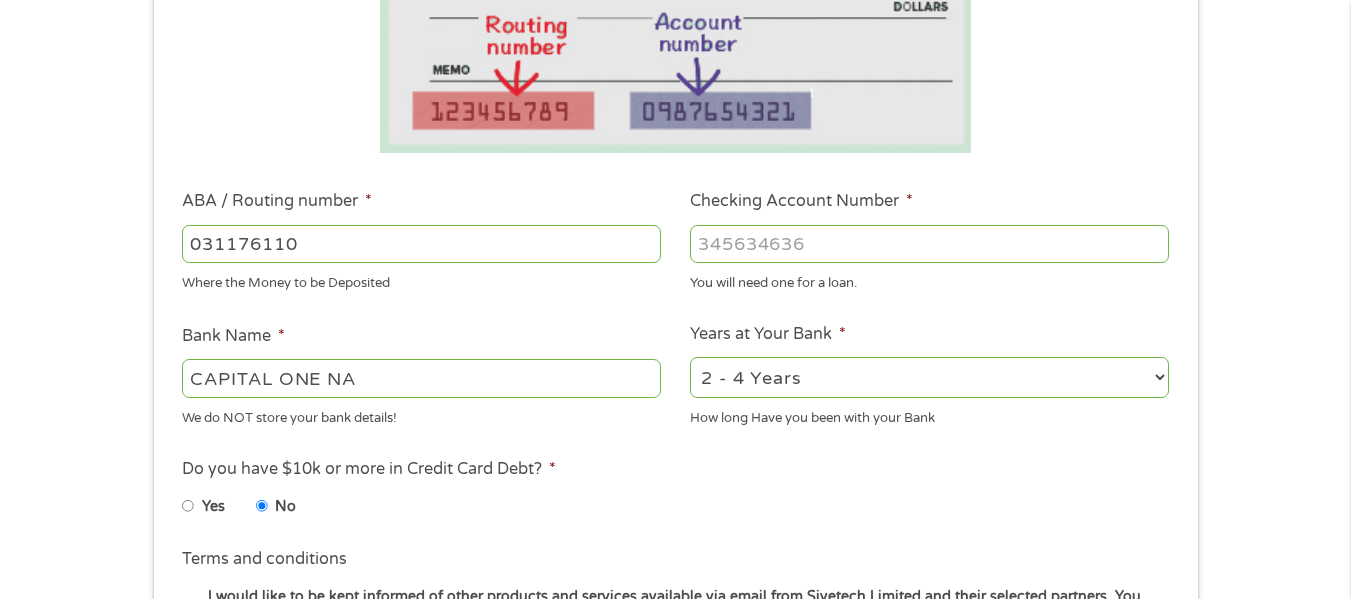 type on "031176110" 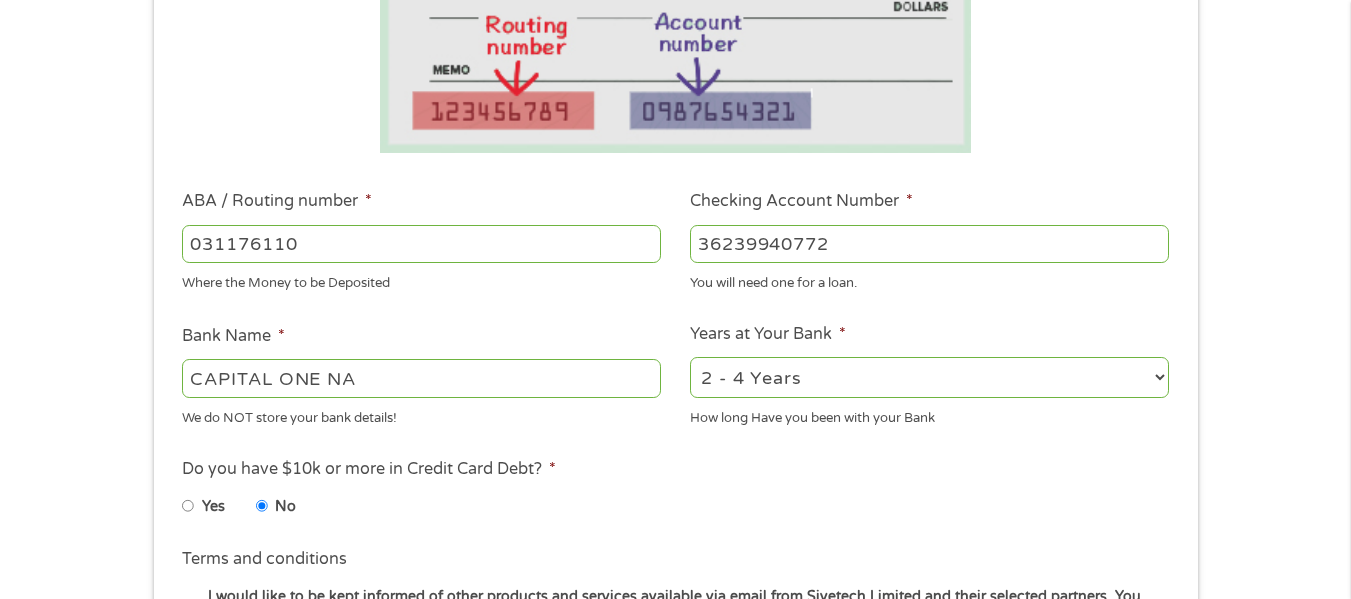 type on "36239940772" 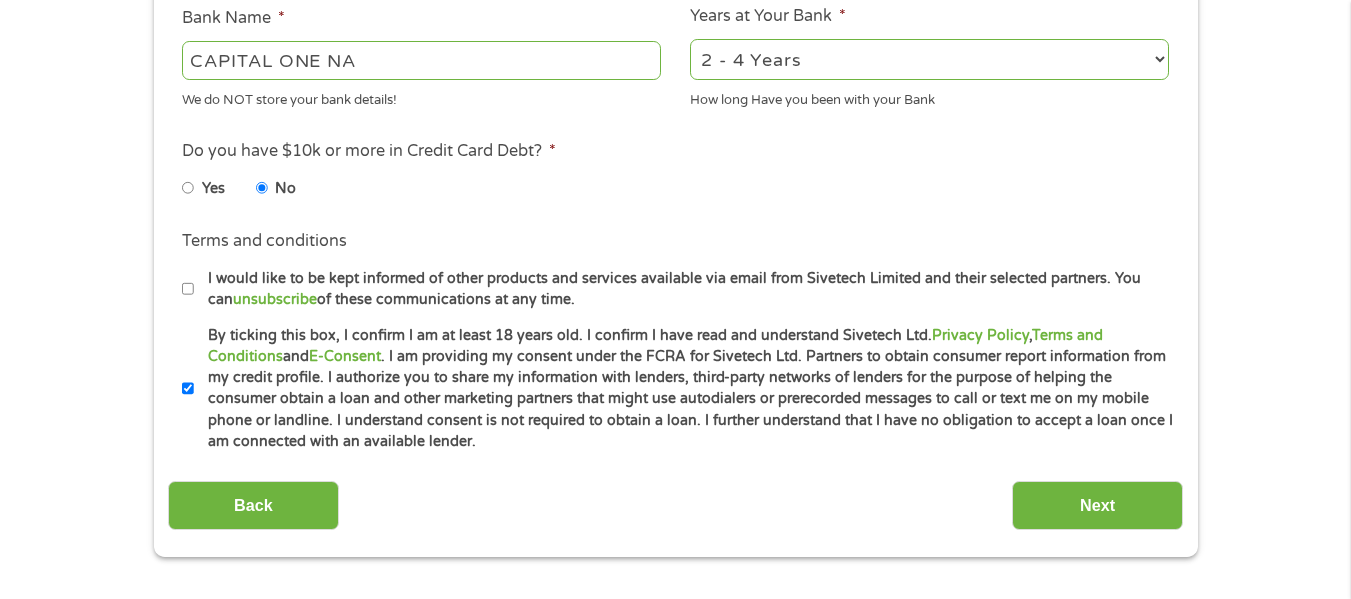 scroll, scrollTop: 773, scrollLeft: 0, axis: vertical 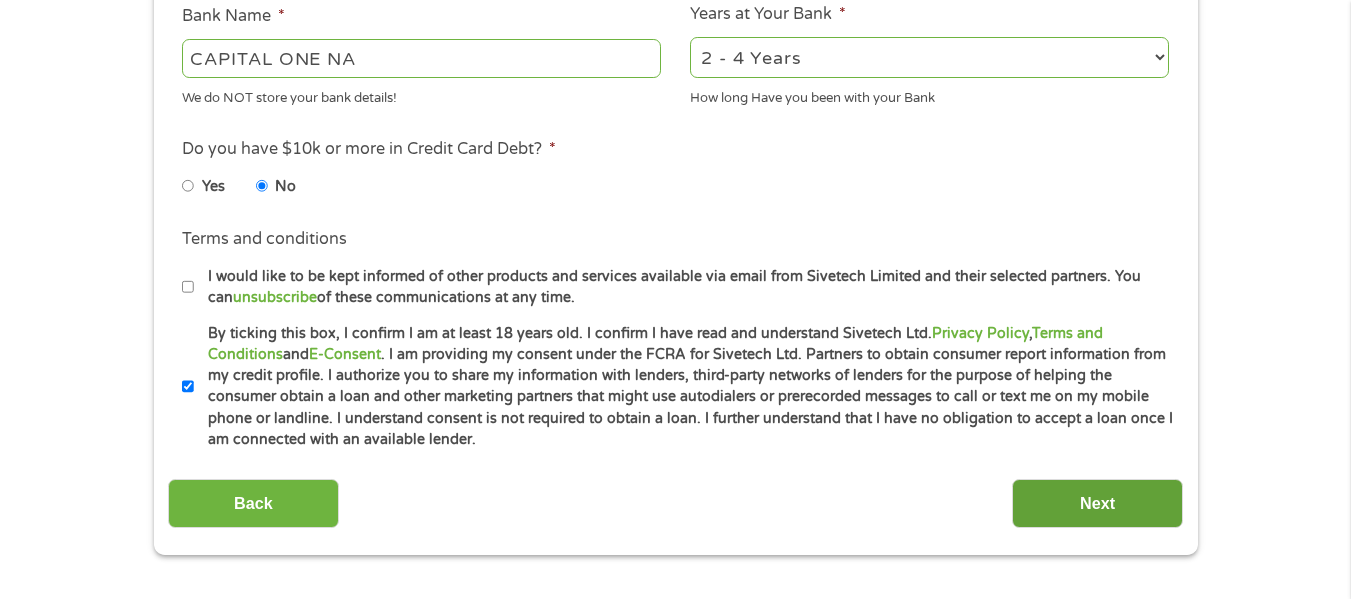 click on "Next" at bounding box center (1097, 503) 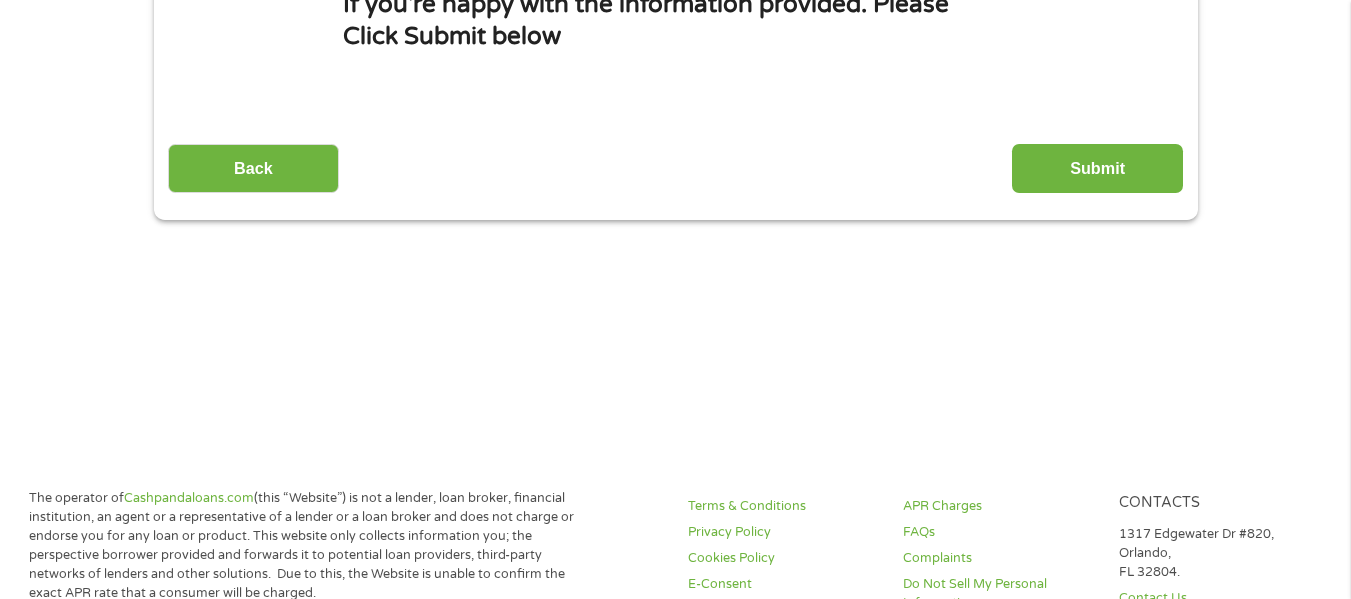scroll, scrollTop: 0, scrollLeft: 0, axis: both 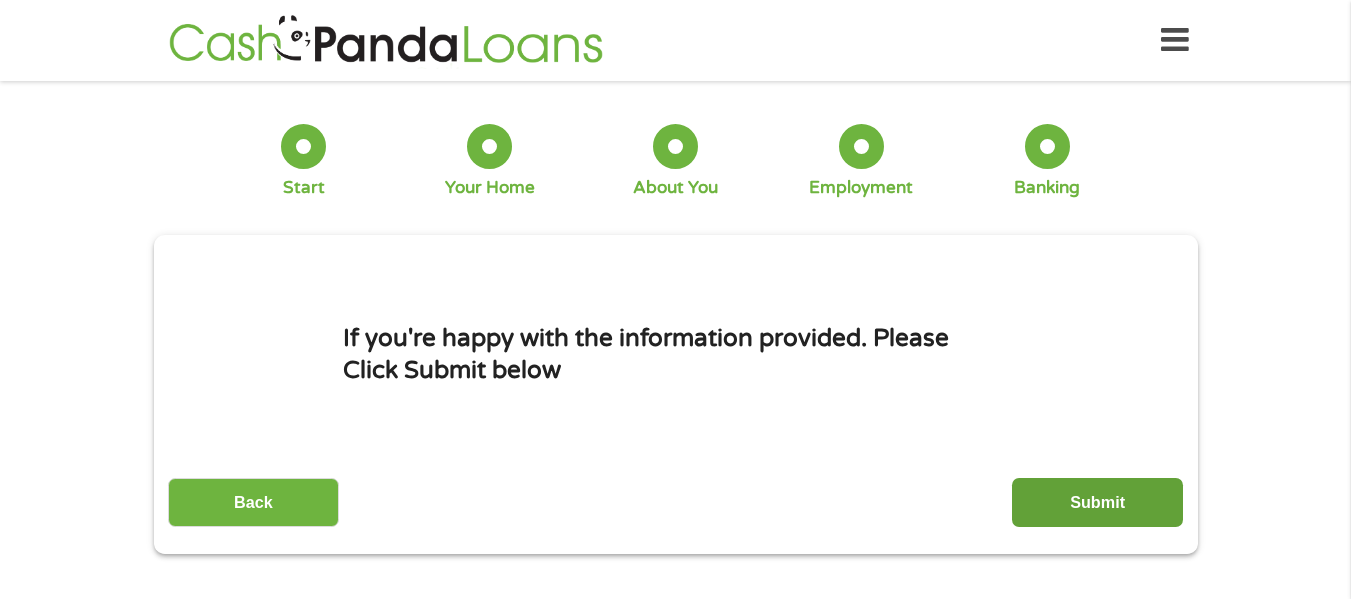 click on "Submit" at bounding box center [1097, 502] 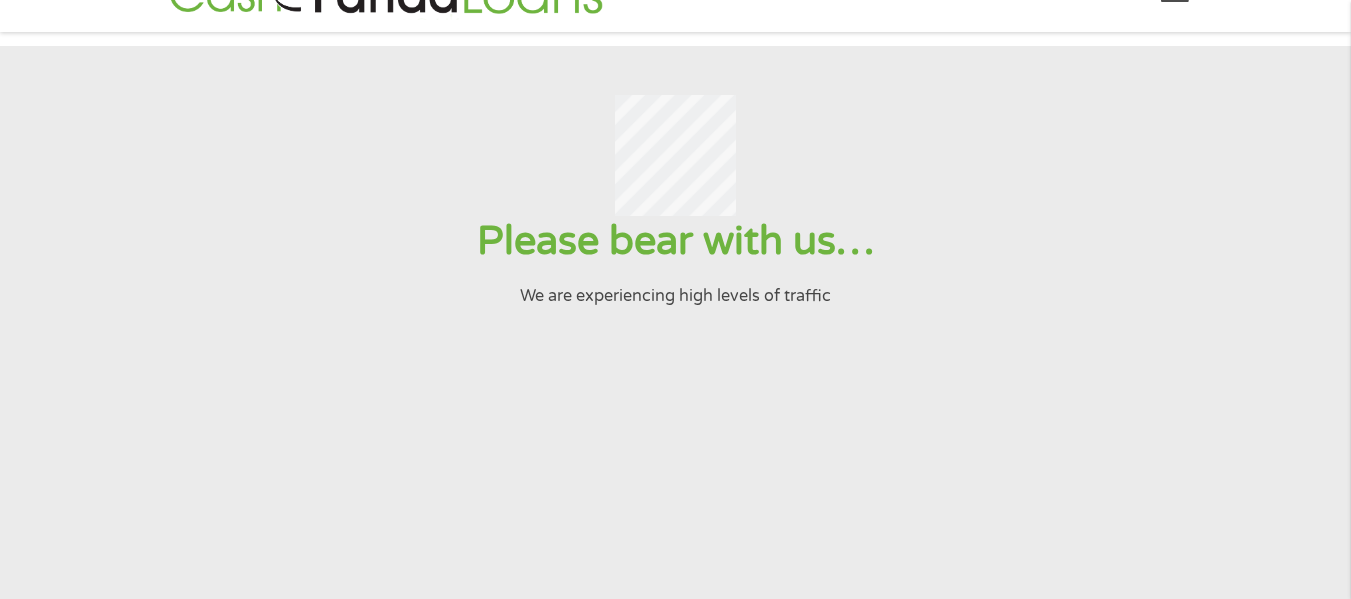 scroll, scrollTop: 0, scrollLeft: 0, axis: both 